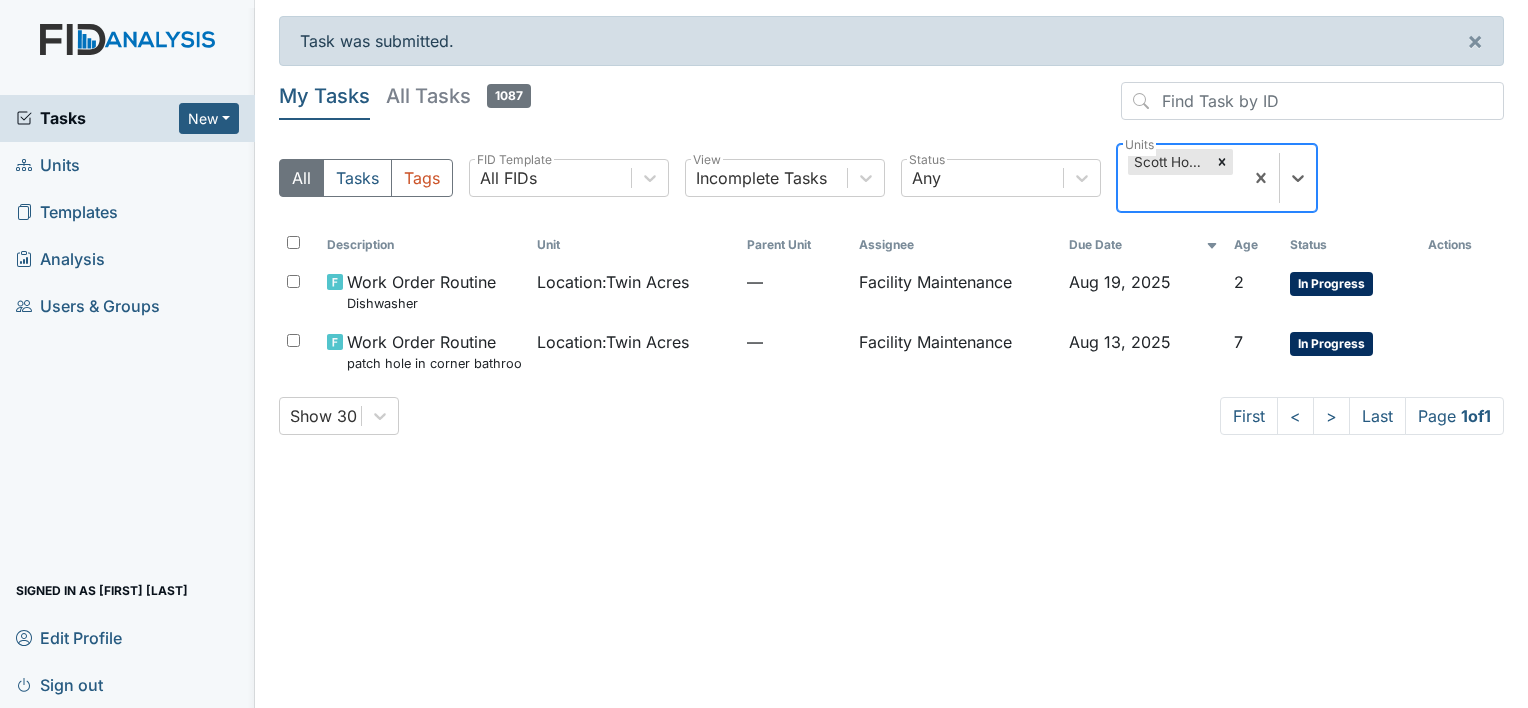 scroll, scrollTop: 0, scrollLeft: 0, axis: both 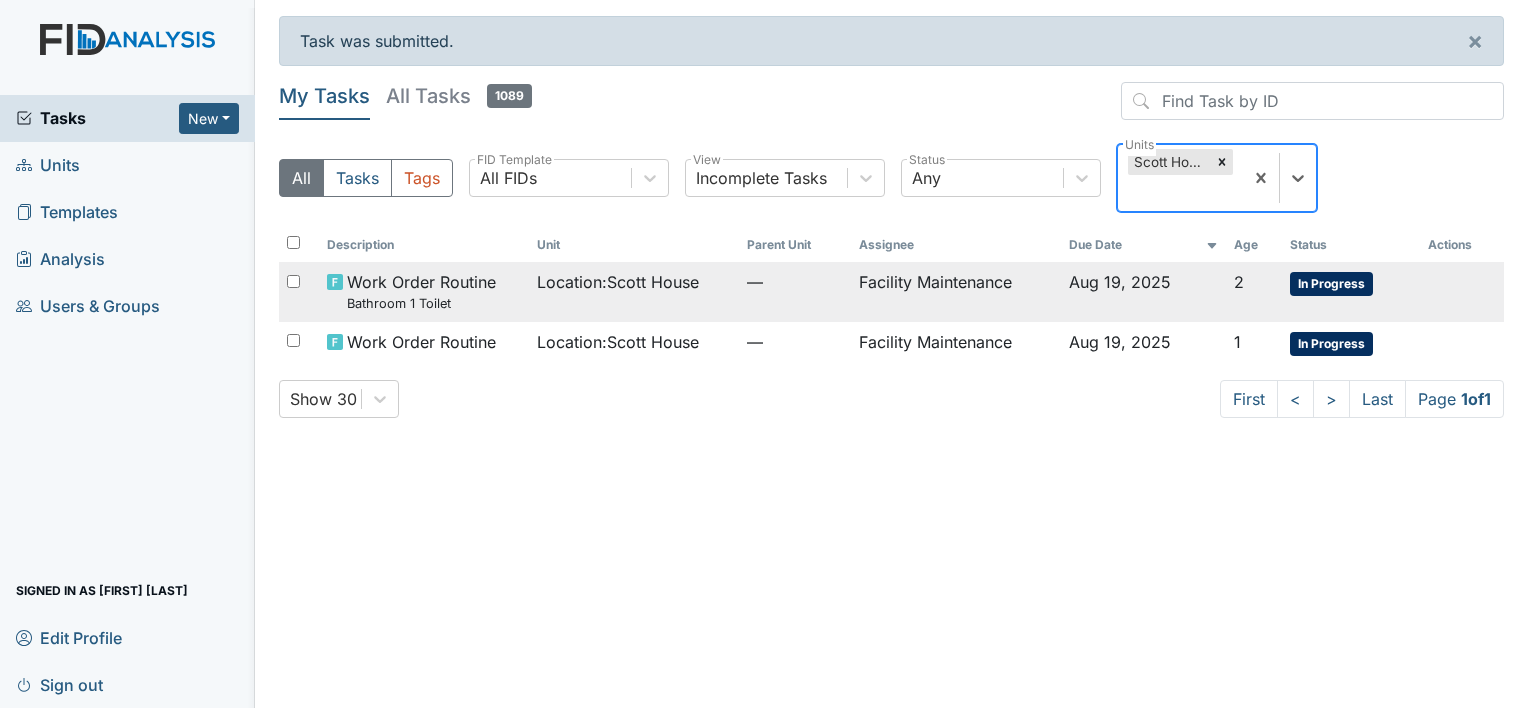 click on "Location :  Scott House" at bounding box center (618, 282) 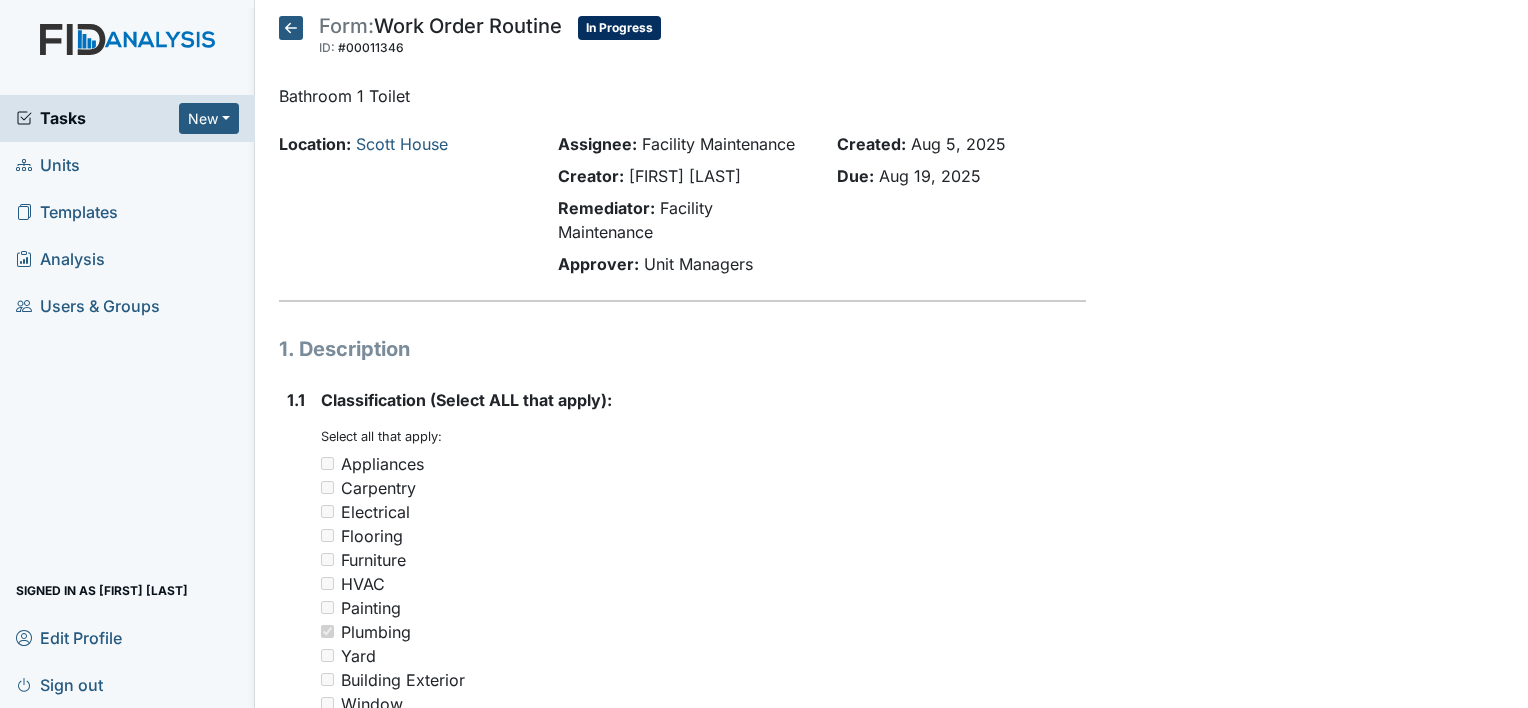 scroll, scrollTop: 0, scrollLeft: 0, axis: both 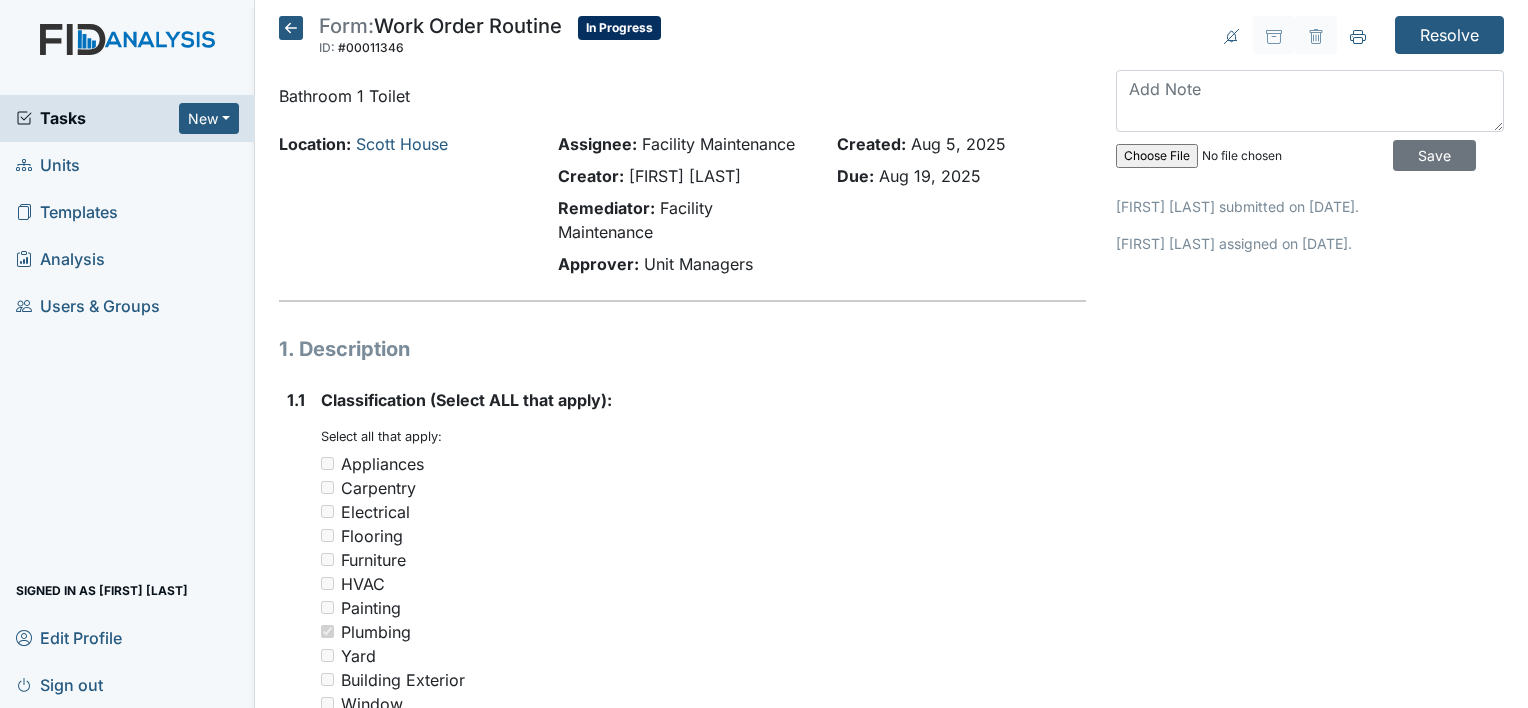 click at bounding box center (1252, 156) 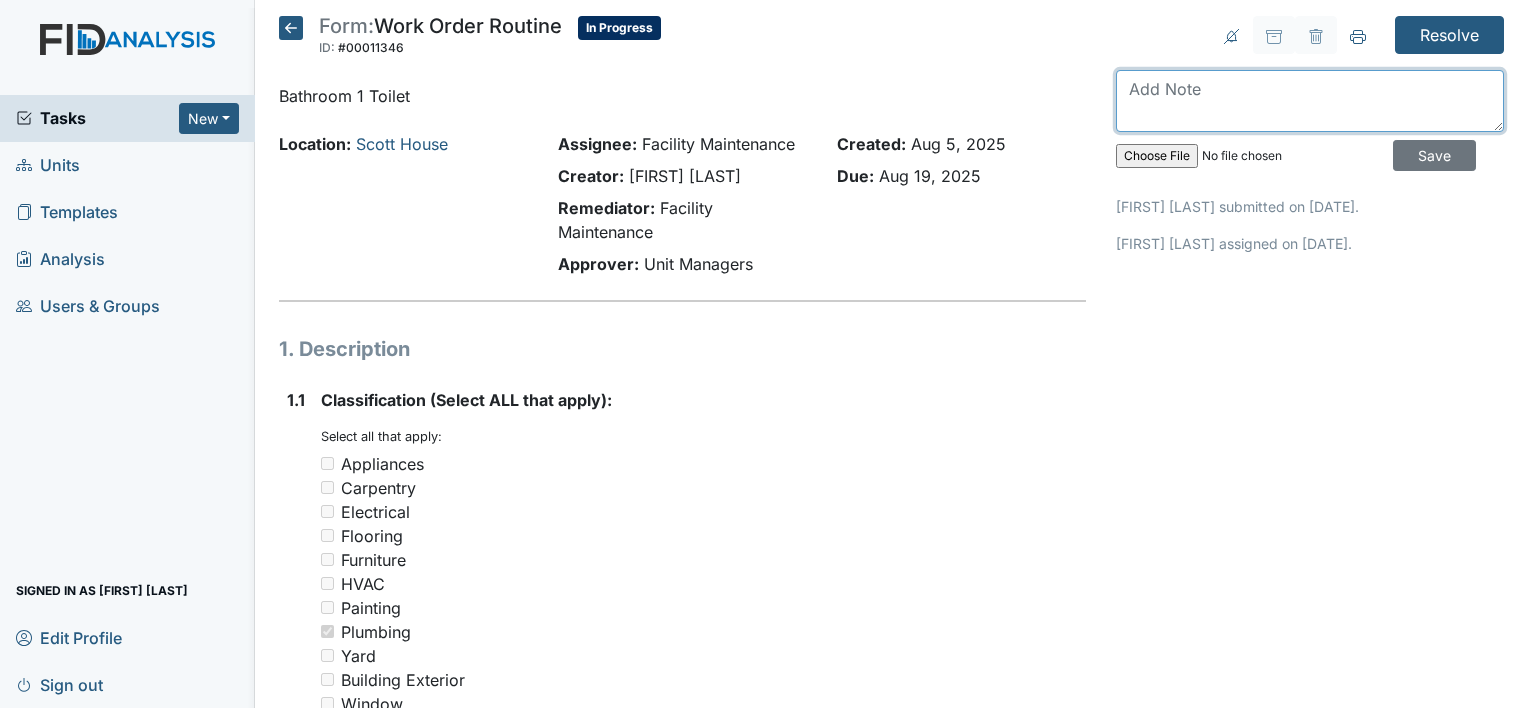 click at bounding box center [1310, 101] 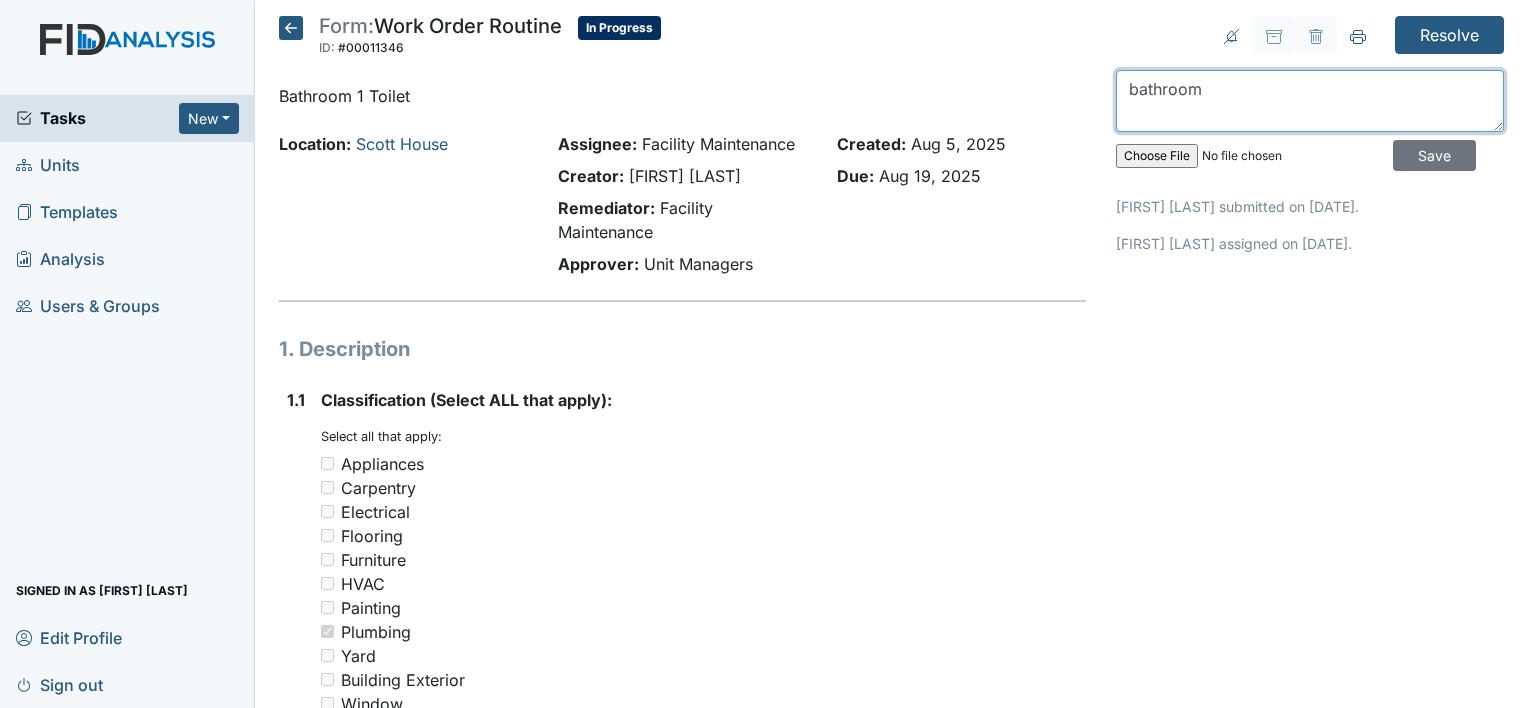 click on "bathroom" at bounding box center [1310, 101] 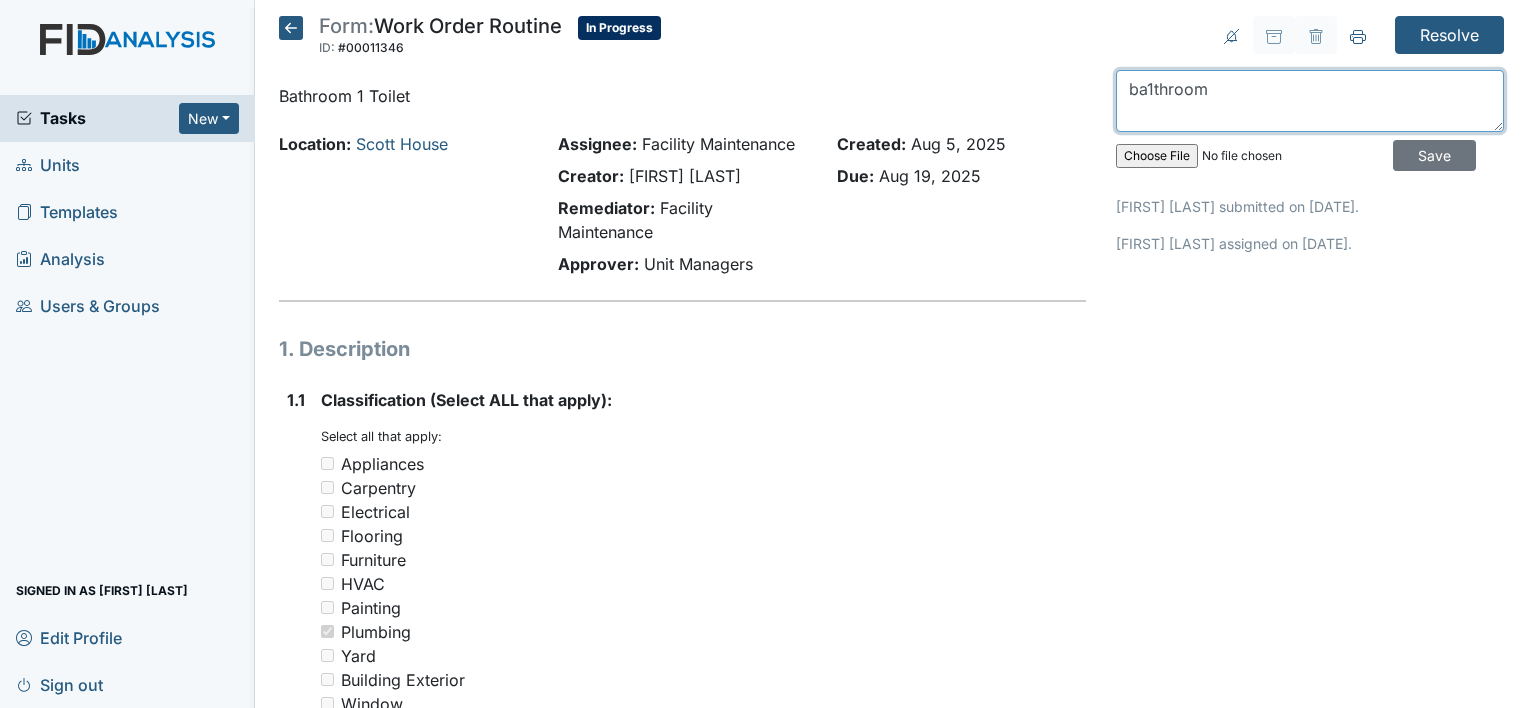 click on "ba1throom" at bounding box center [1310, 101] 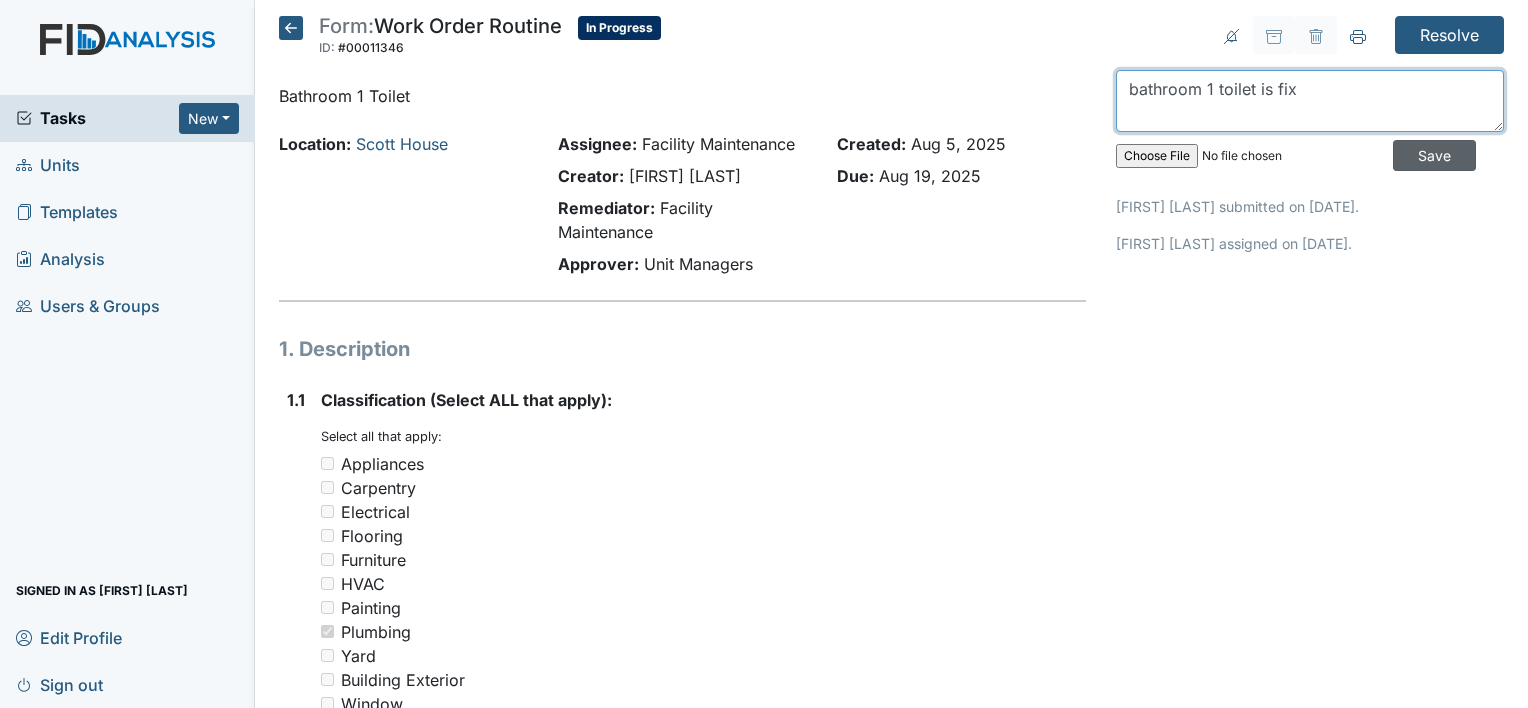 type on "bathroom 1 toilet is fix" 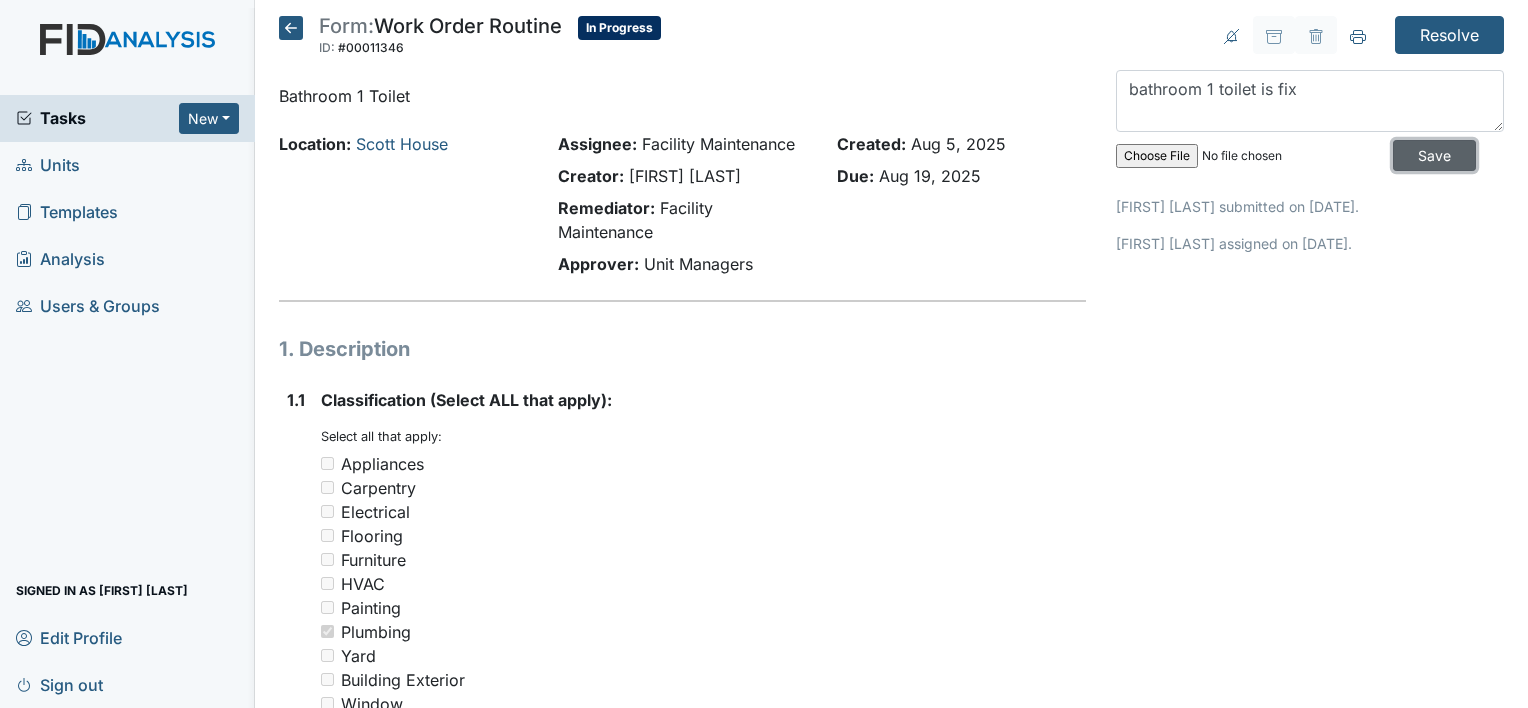click on "Save" at bounding box center [1434, 155] 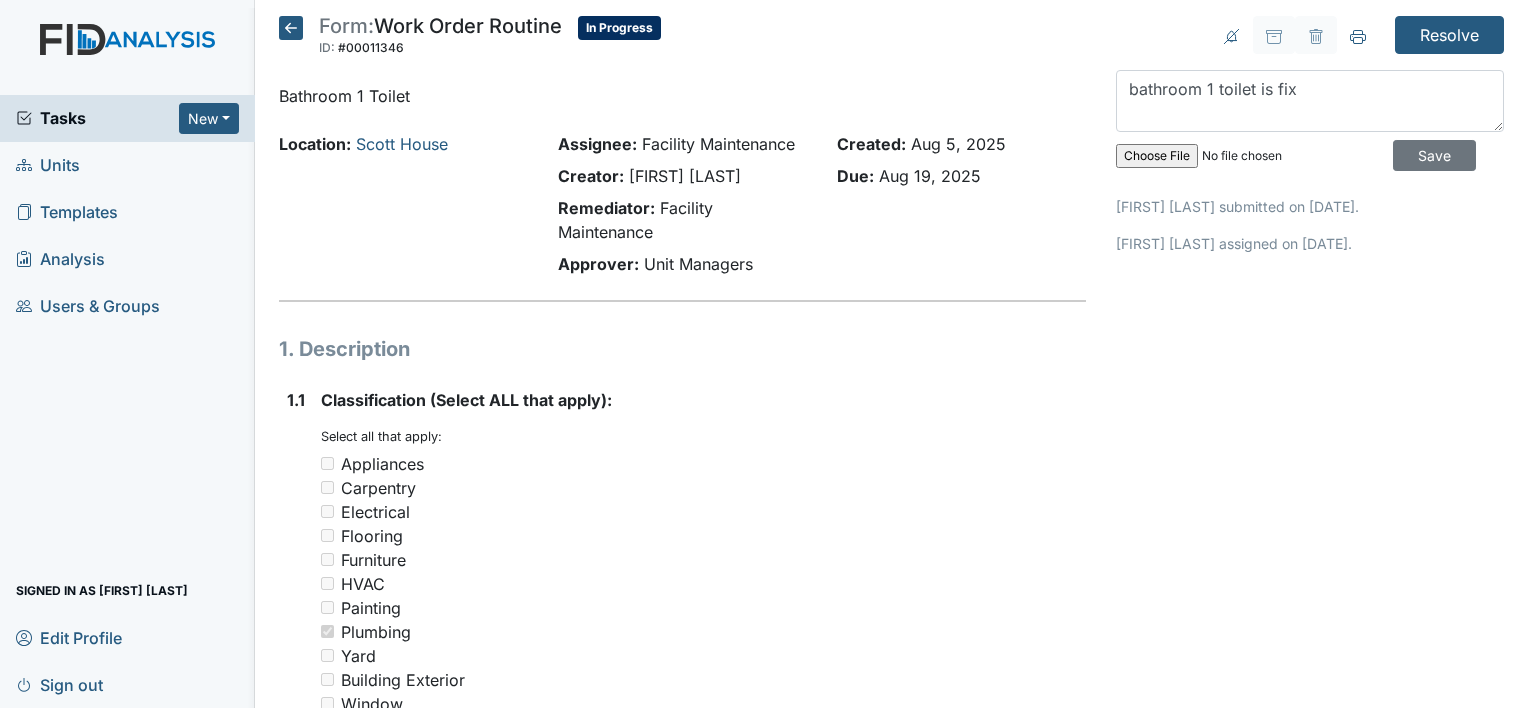 type 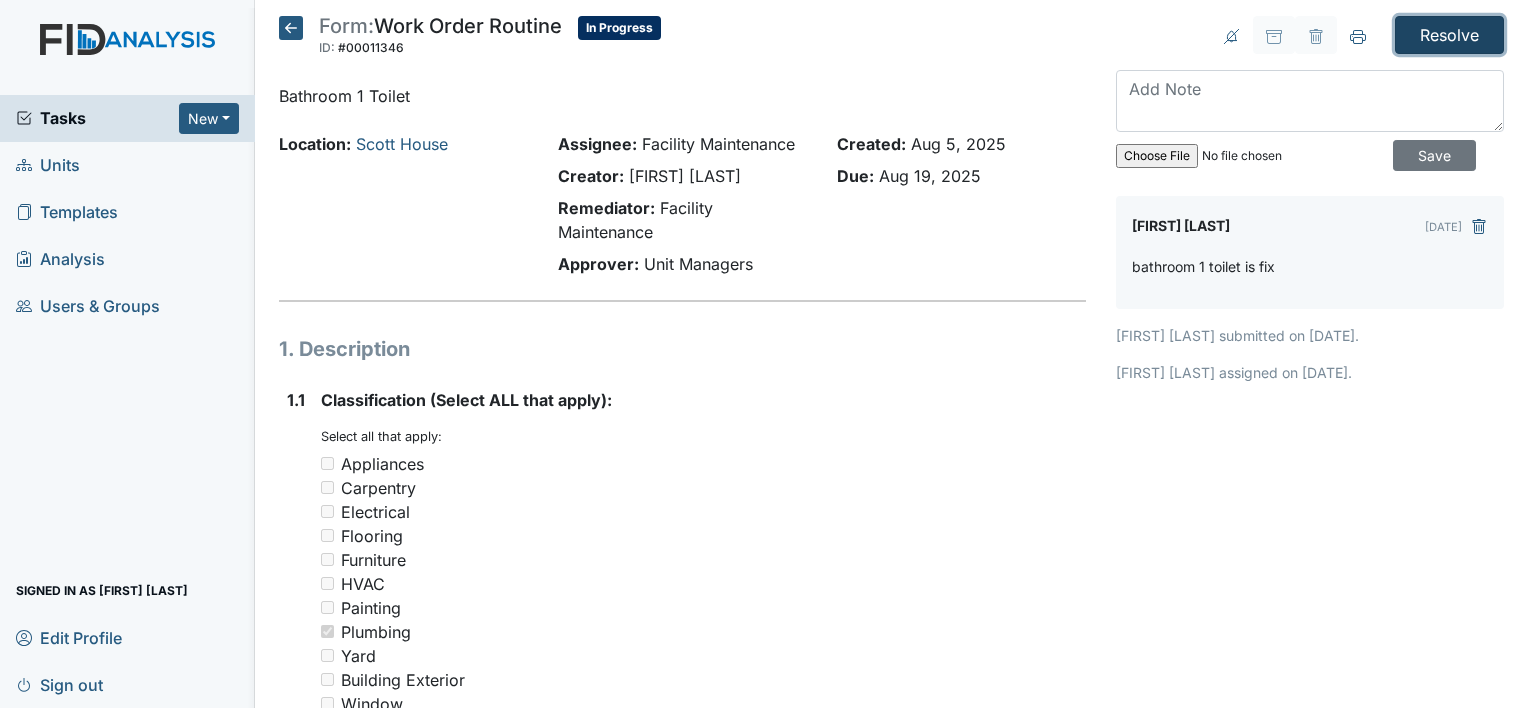 click on "Resolve" at bounding box center (1449, 35) 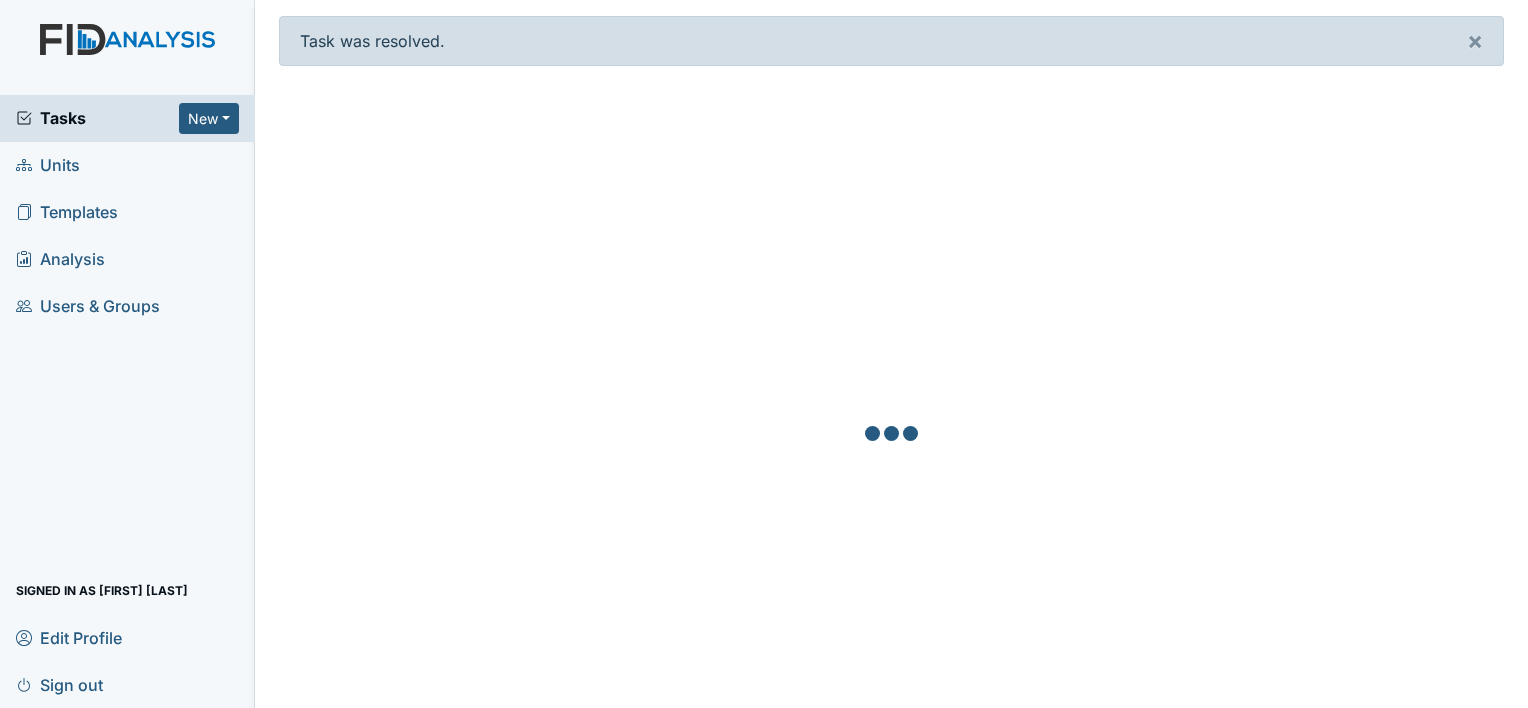 scroll, scrollTop: 0, scrollLeft: 0, axis: both 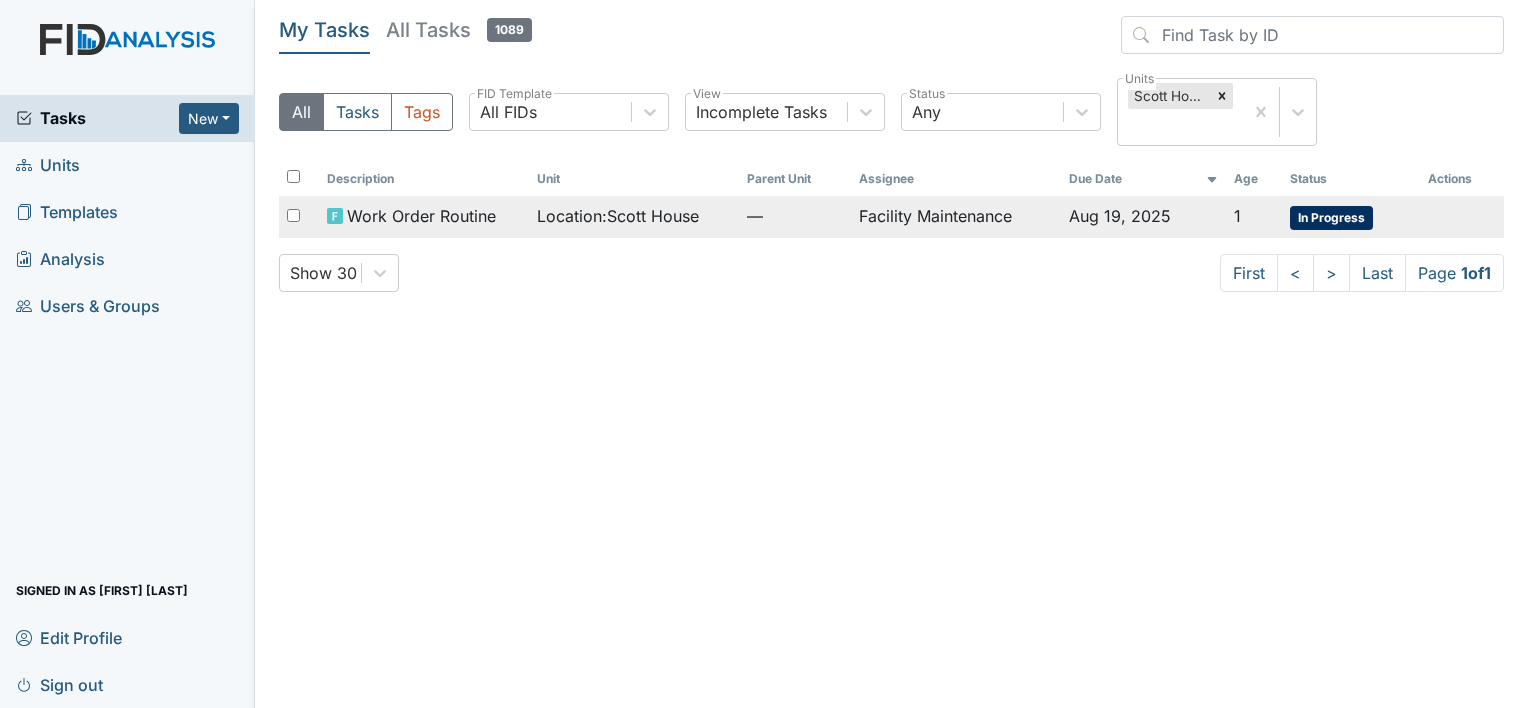 click on "Location :  Scott House" at bounding box center (618, 216) 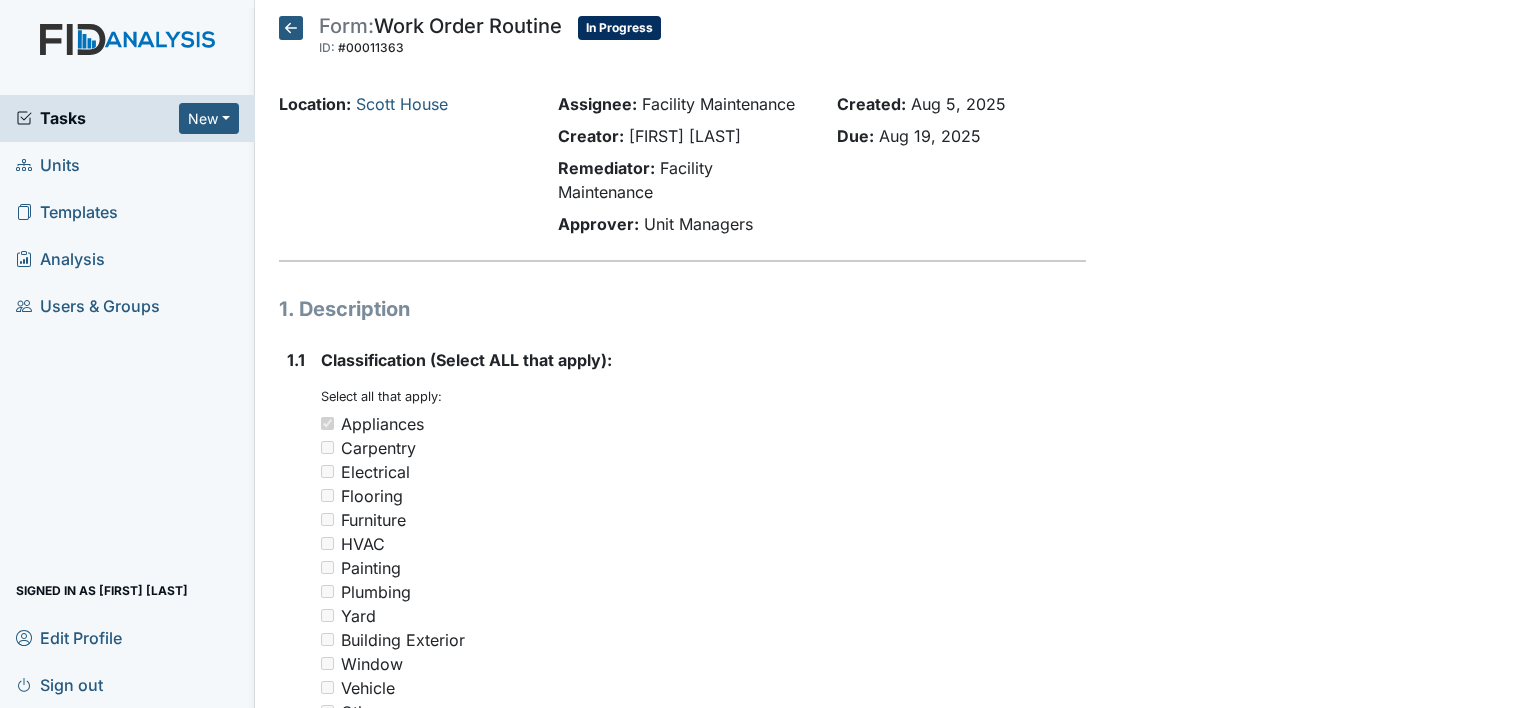 scroll, scrollTop: 0, scrollLeft: 0, axis: both 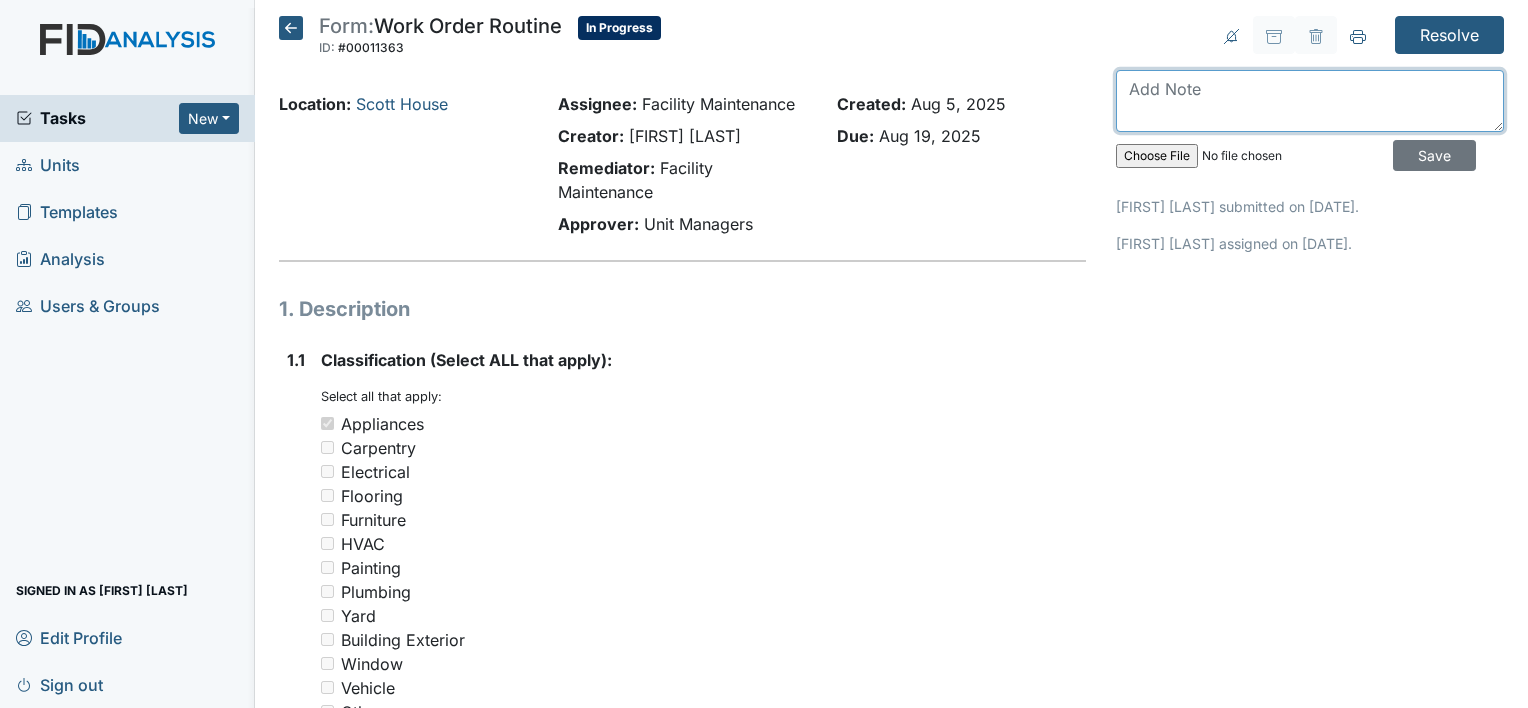 click at bounding box center [1310, 101] 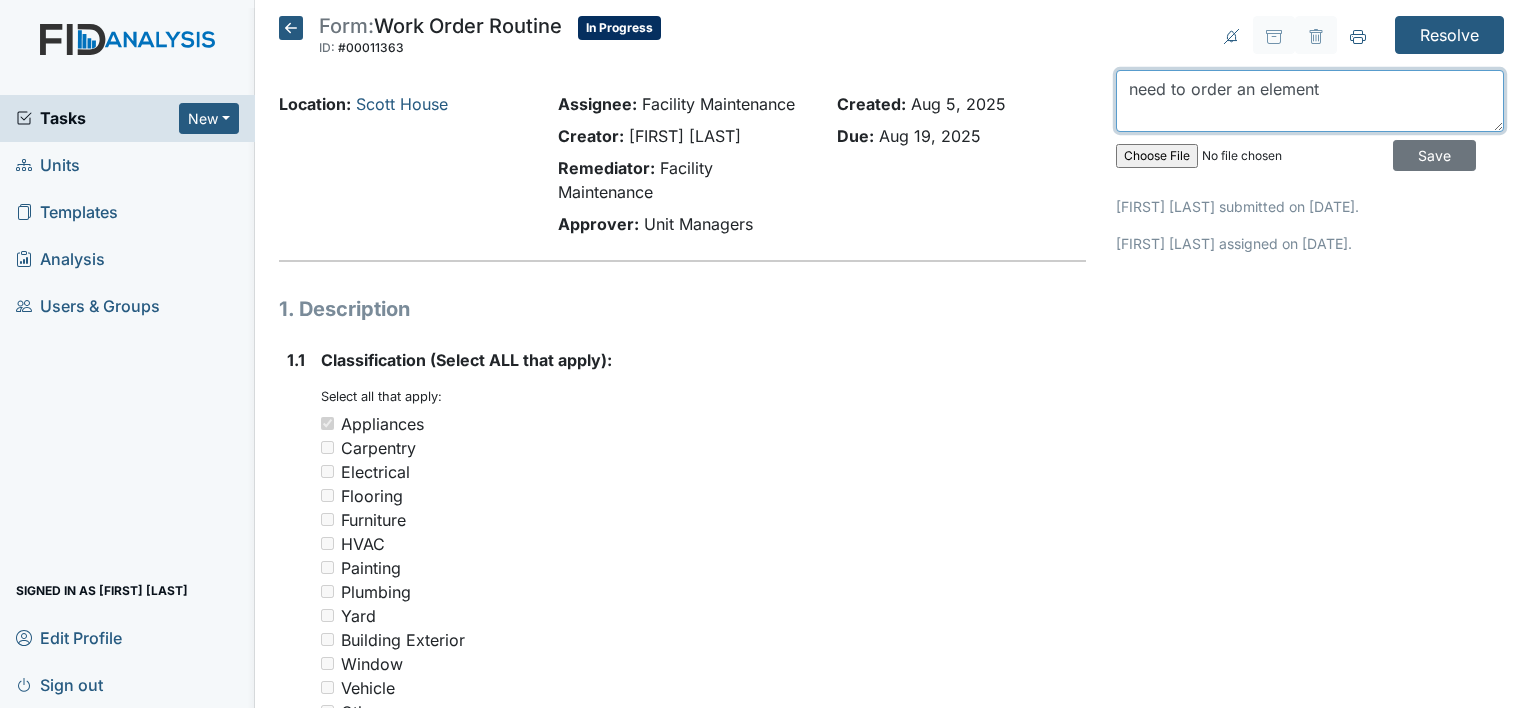 click on "need to order an element" at bounding box center [1310, 101] 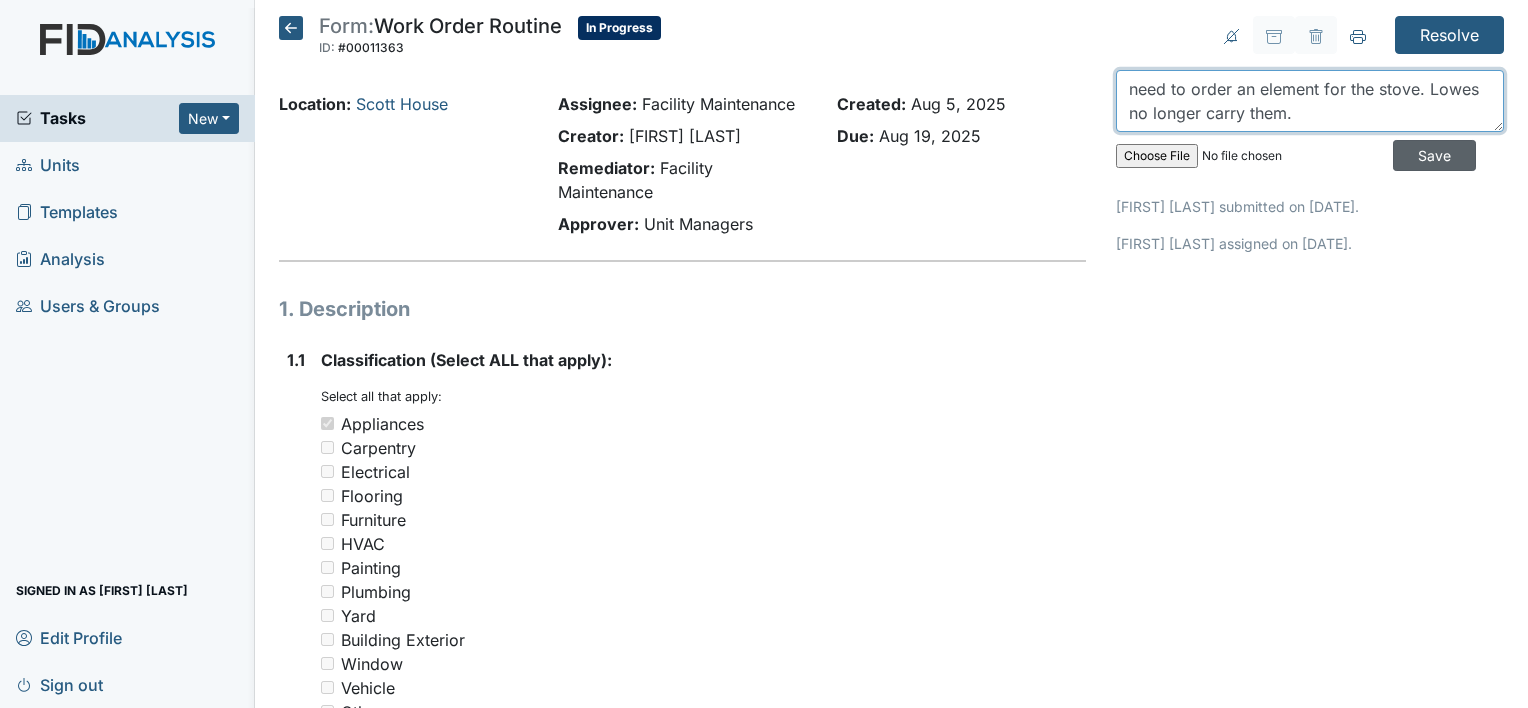 type on "need to order an element for the stove. Lowes no longer carry them." 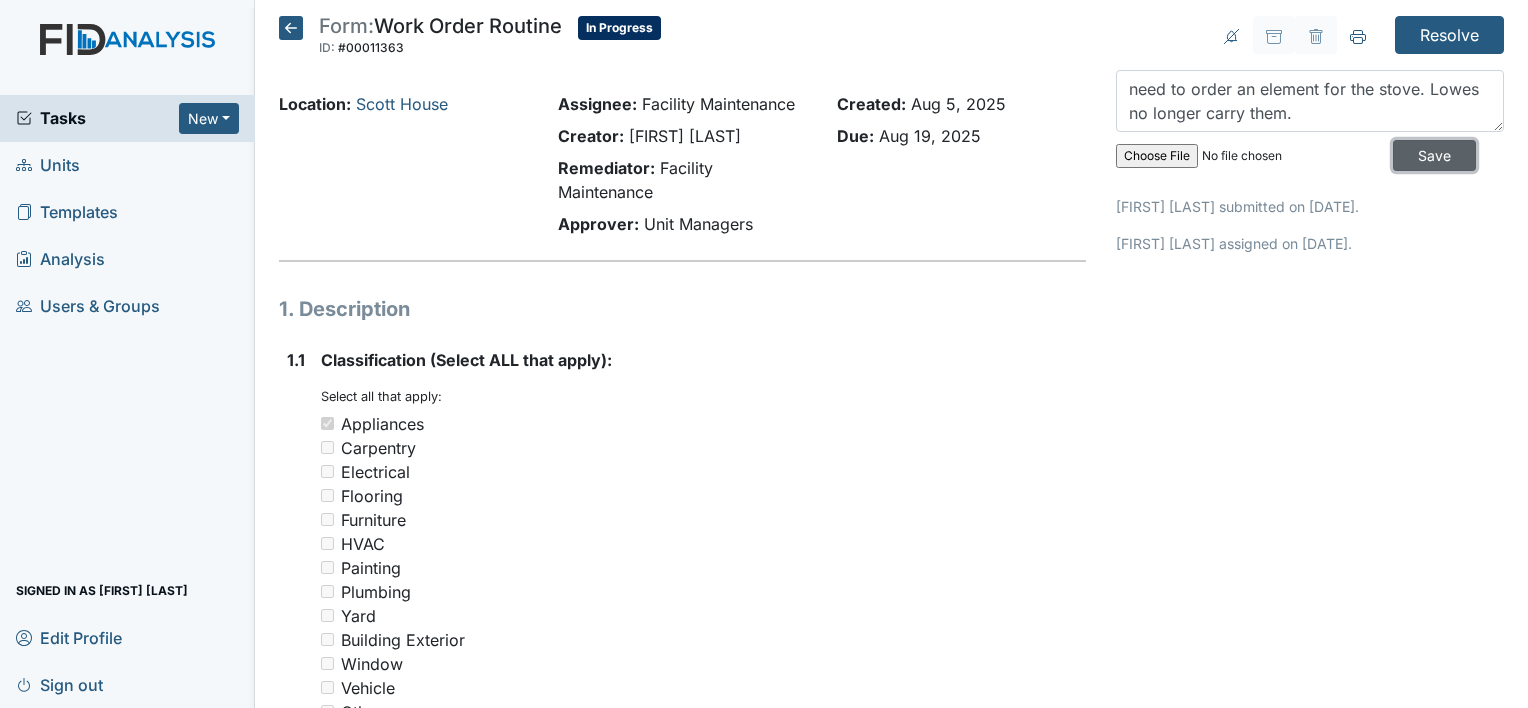 click on "Save" at bounding box center [1434, 155] 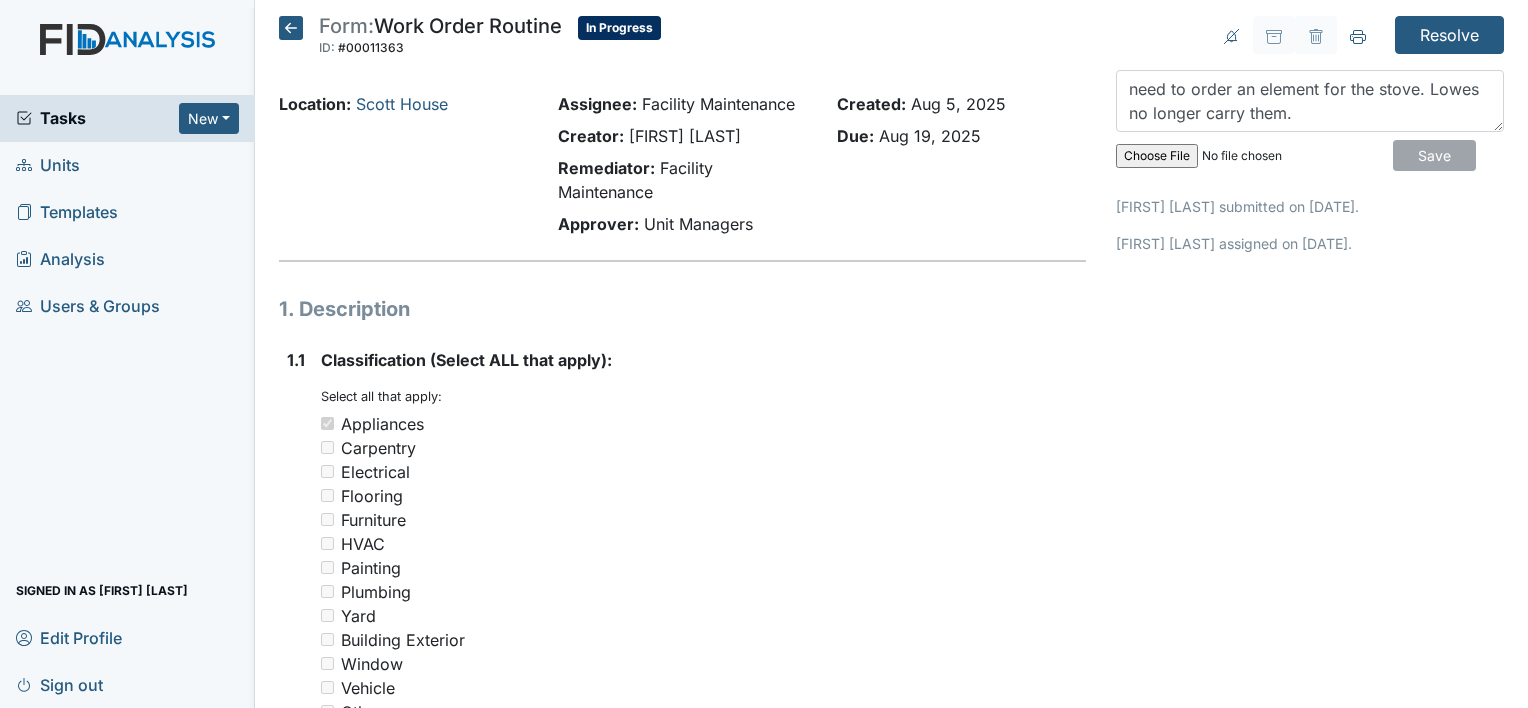 type 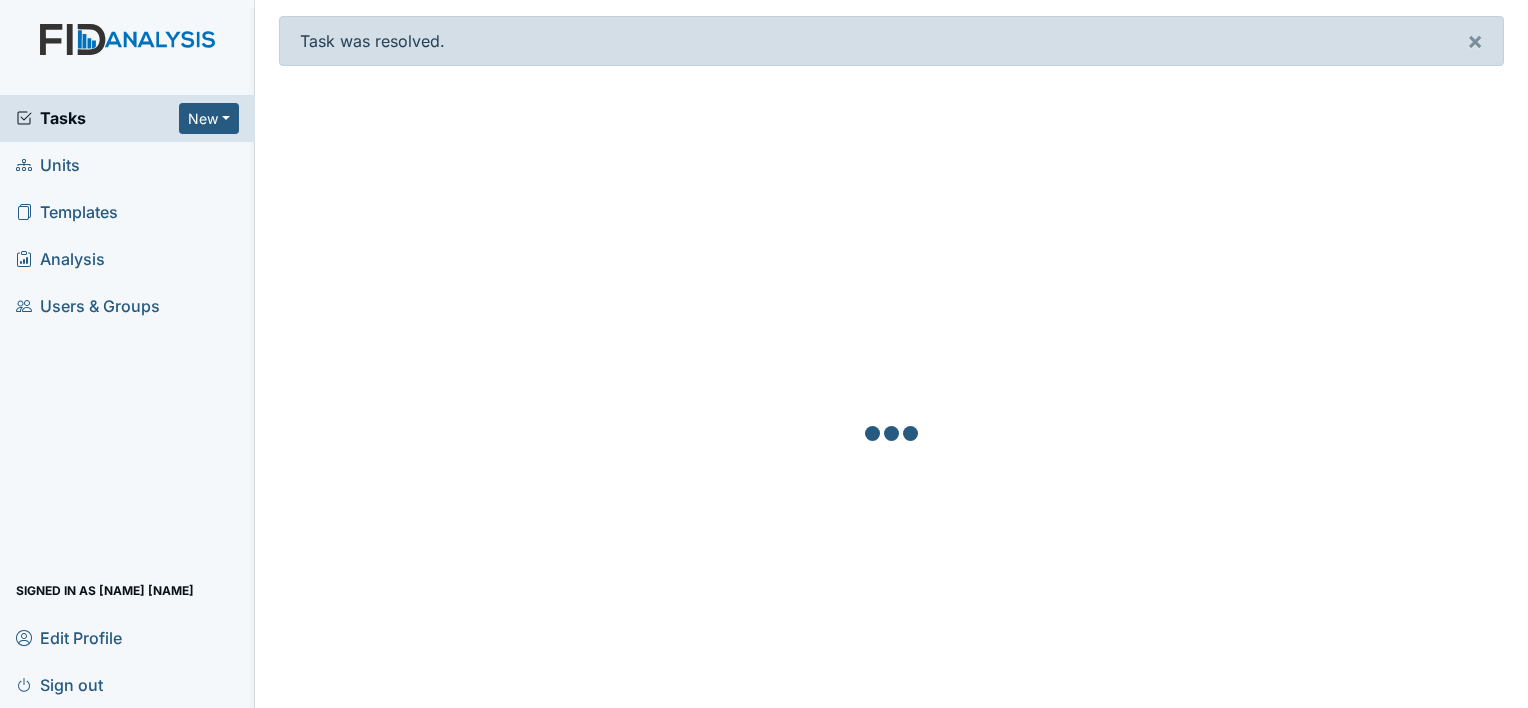 scroll, scrollTop: 0, scrollLeft: 0, axis: both 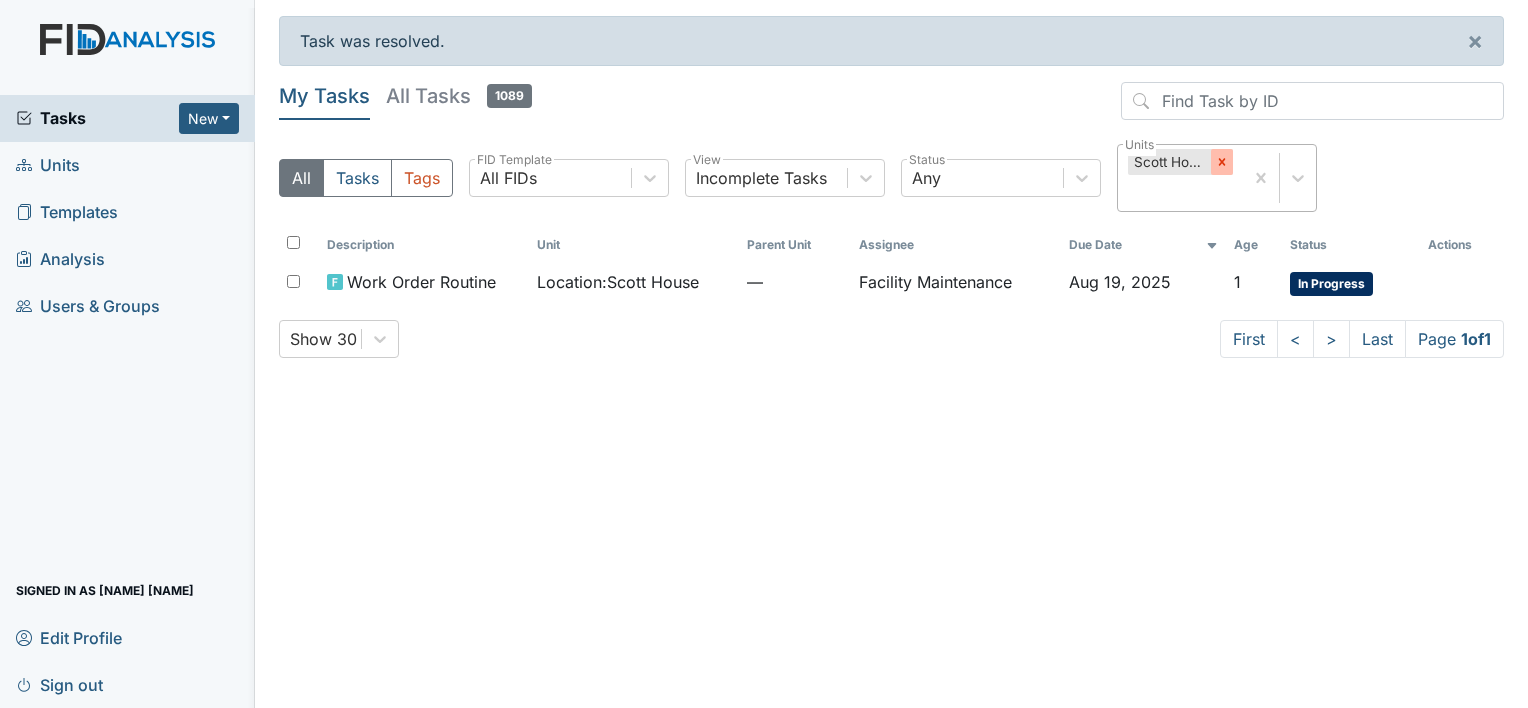 click 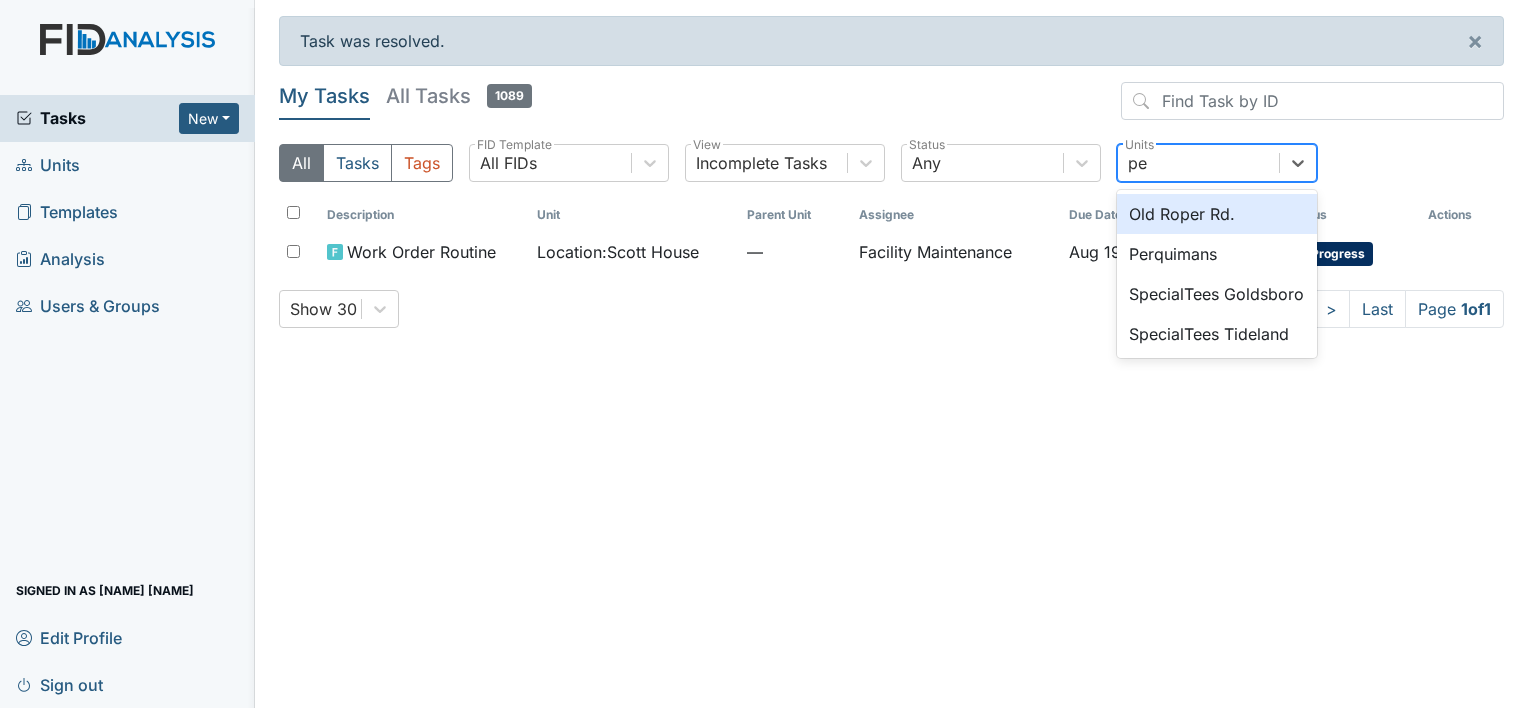 type on "per" 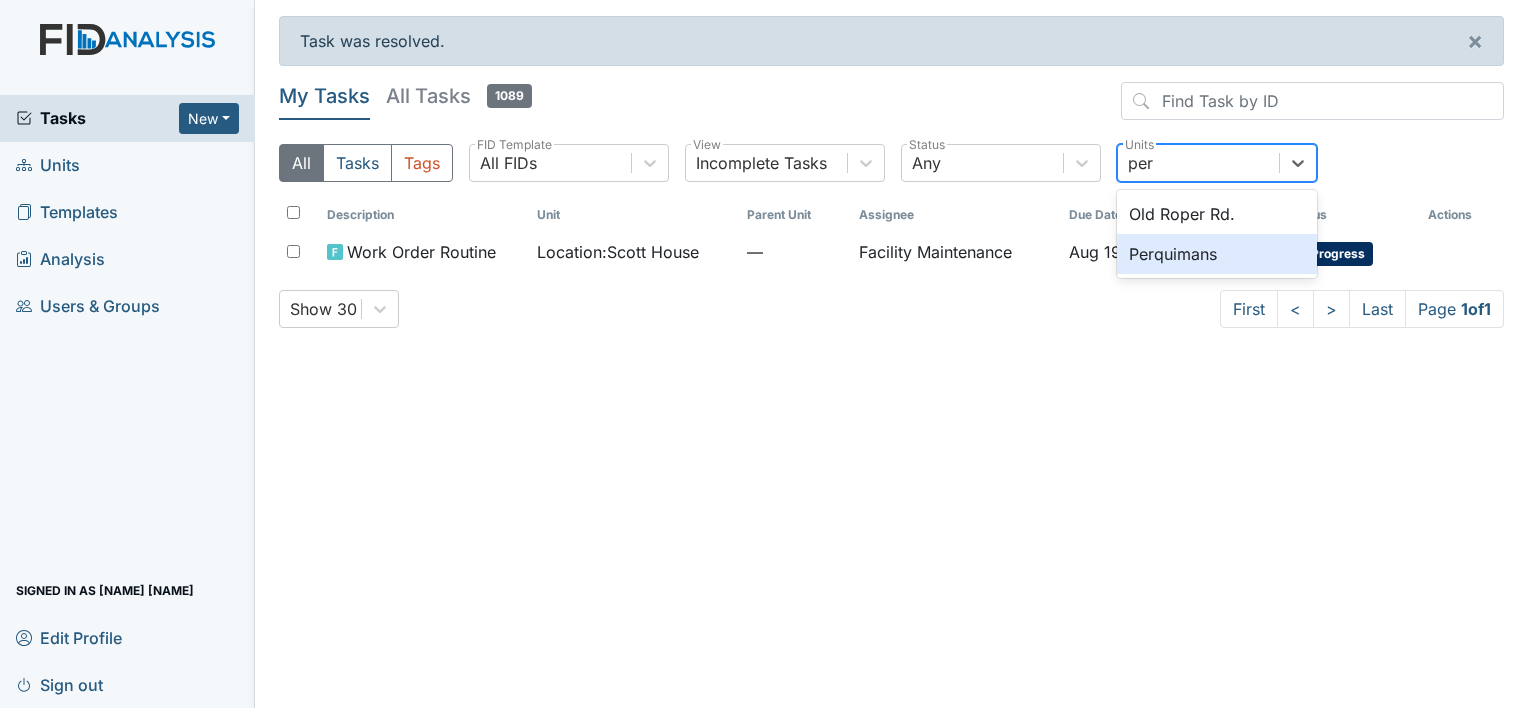 click on "Perquimans" at bounding box center (1217, 254) 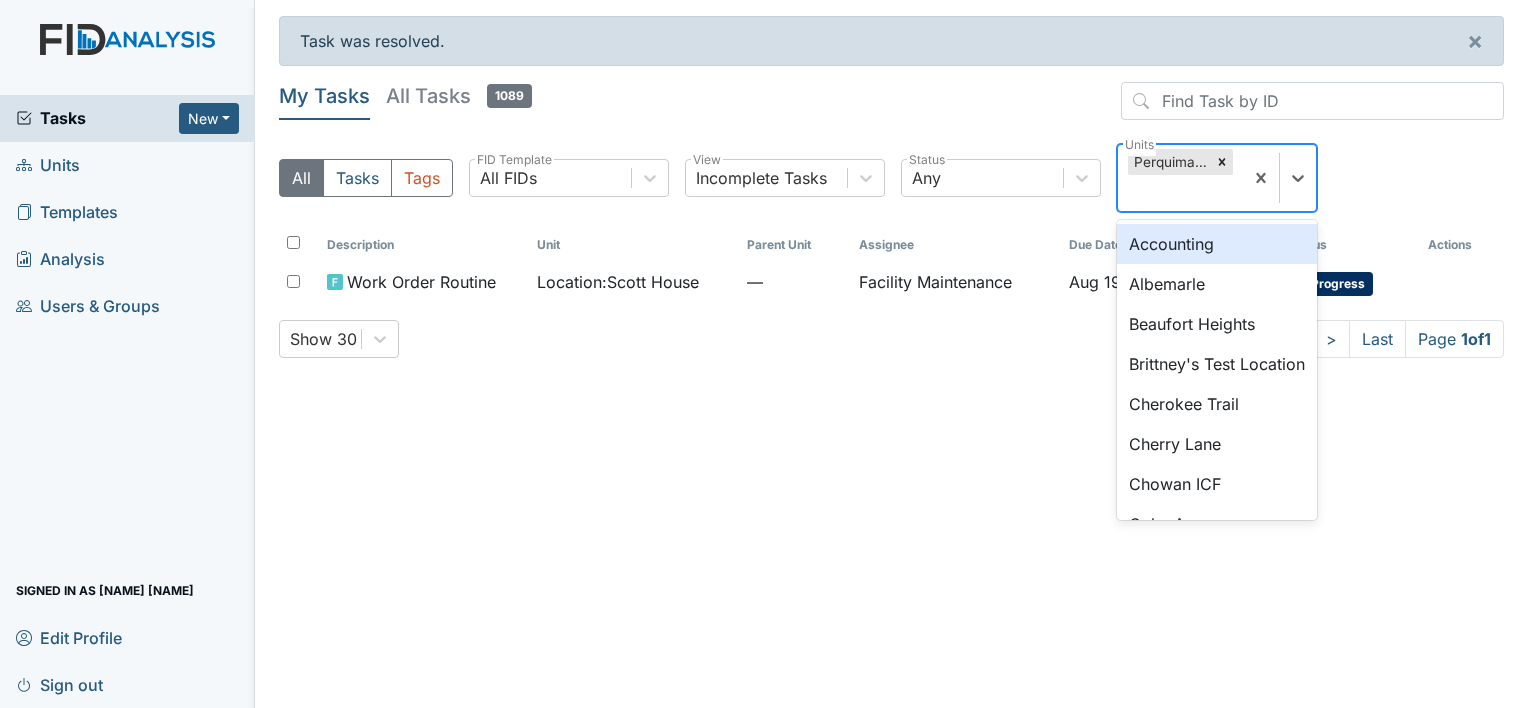 click on "Perquimans" at bounding box center [1169, 162] 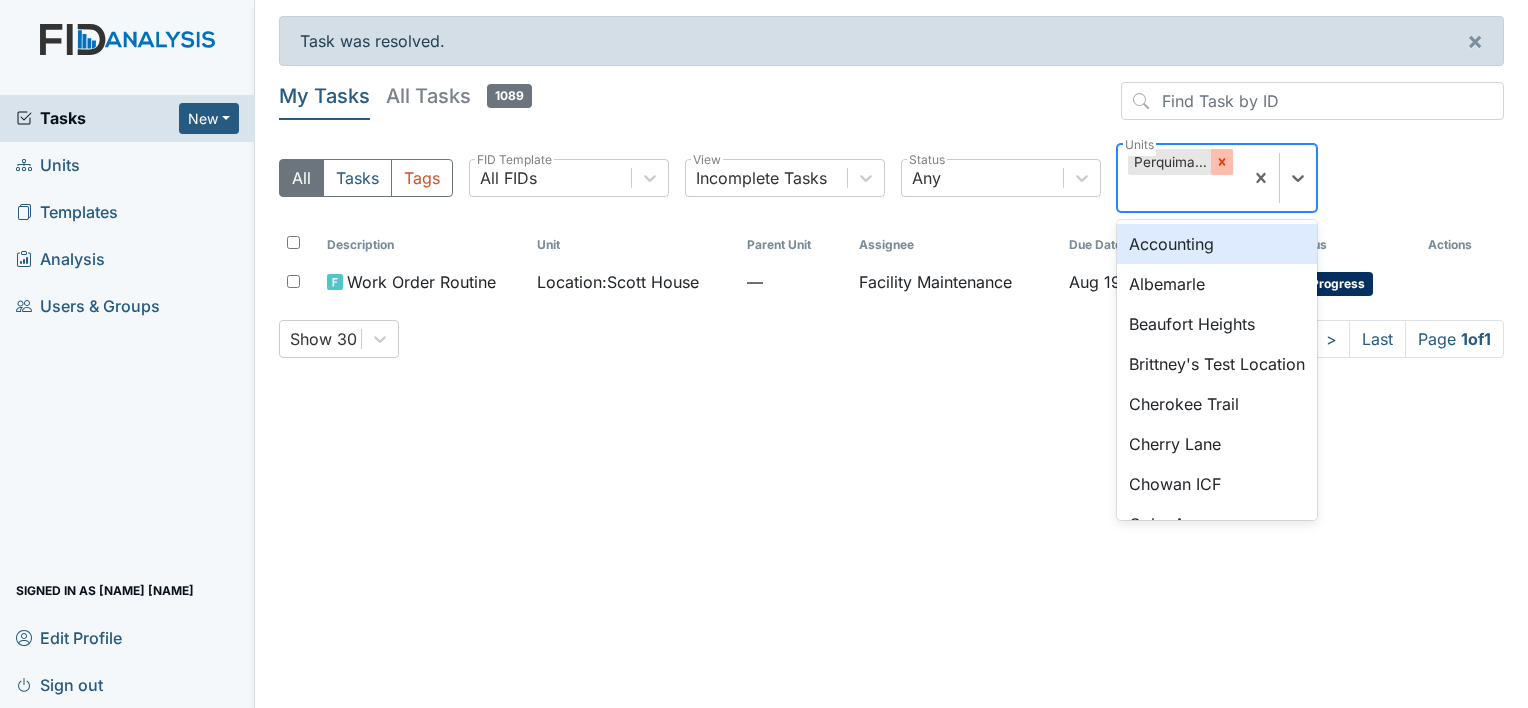 click 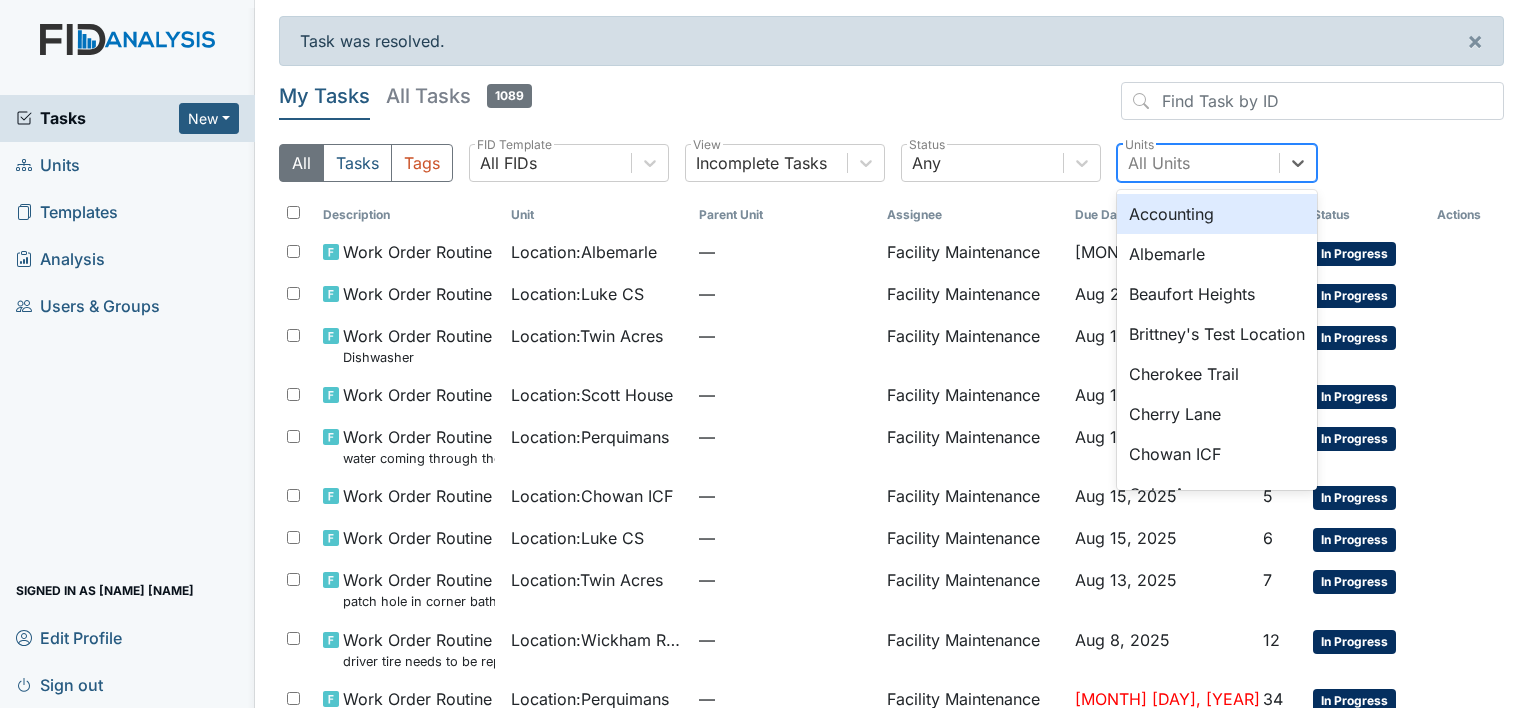 click on "All Units" at bounding box center (1198, 163) 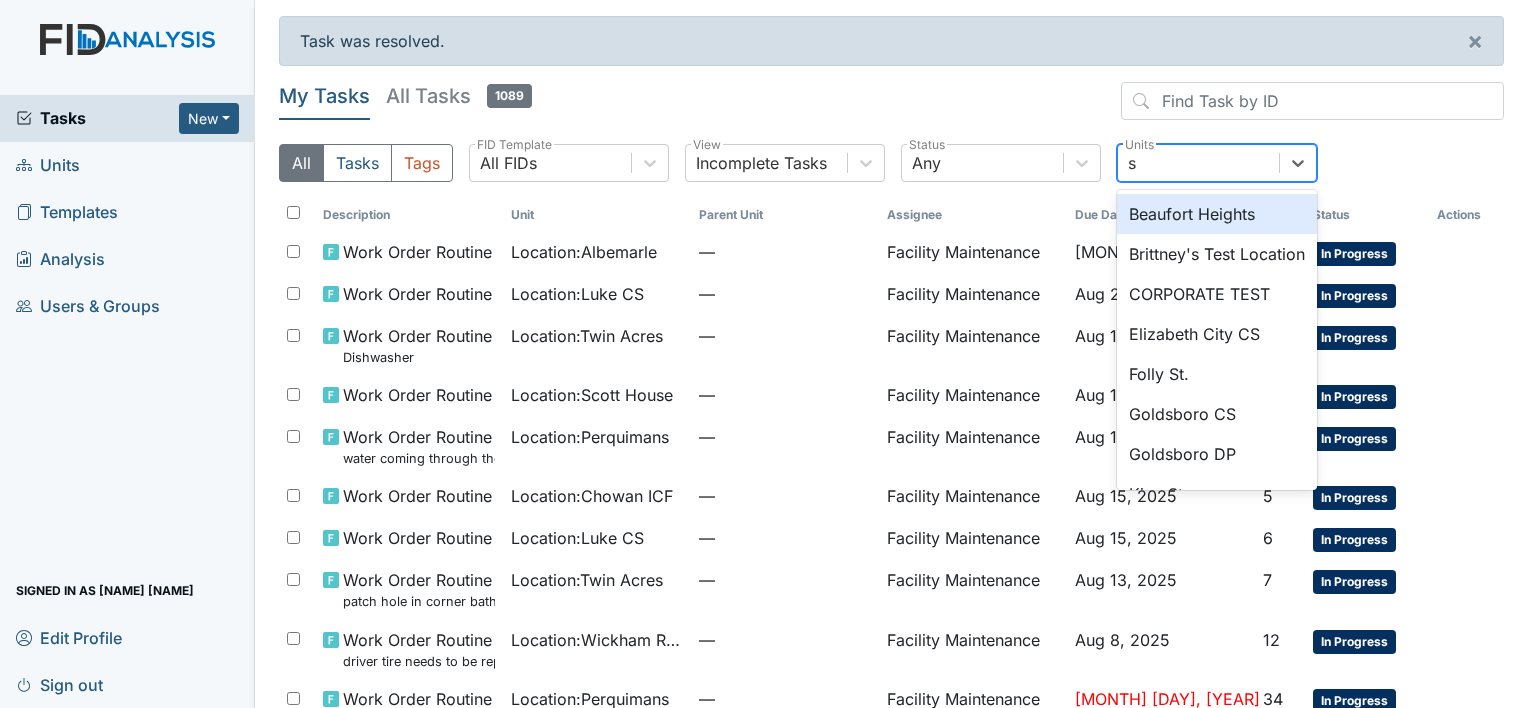 type on "sc" 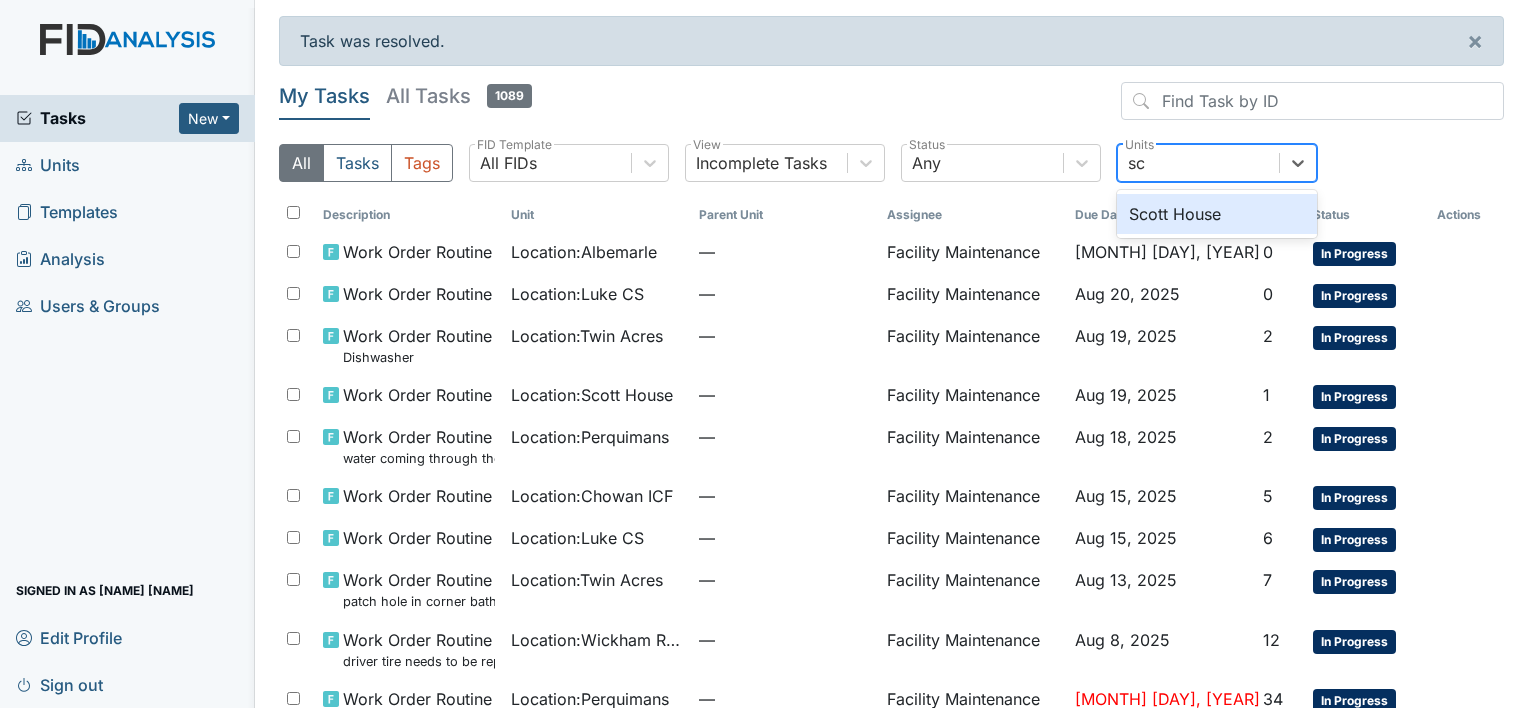 click on "Scott House" at bounding box center (1217, 214) 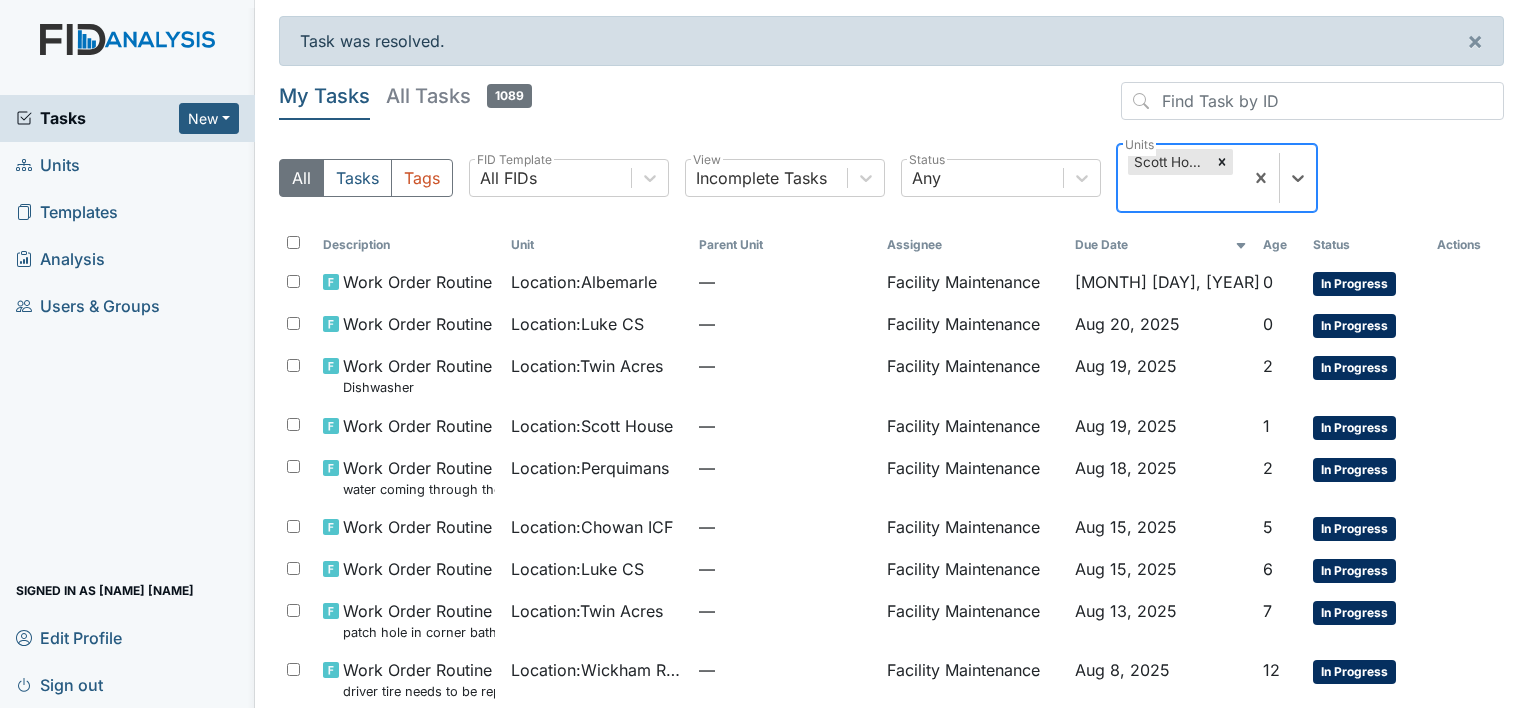 click on "Scott House" at bounding box center [1169, 162] 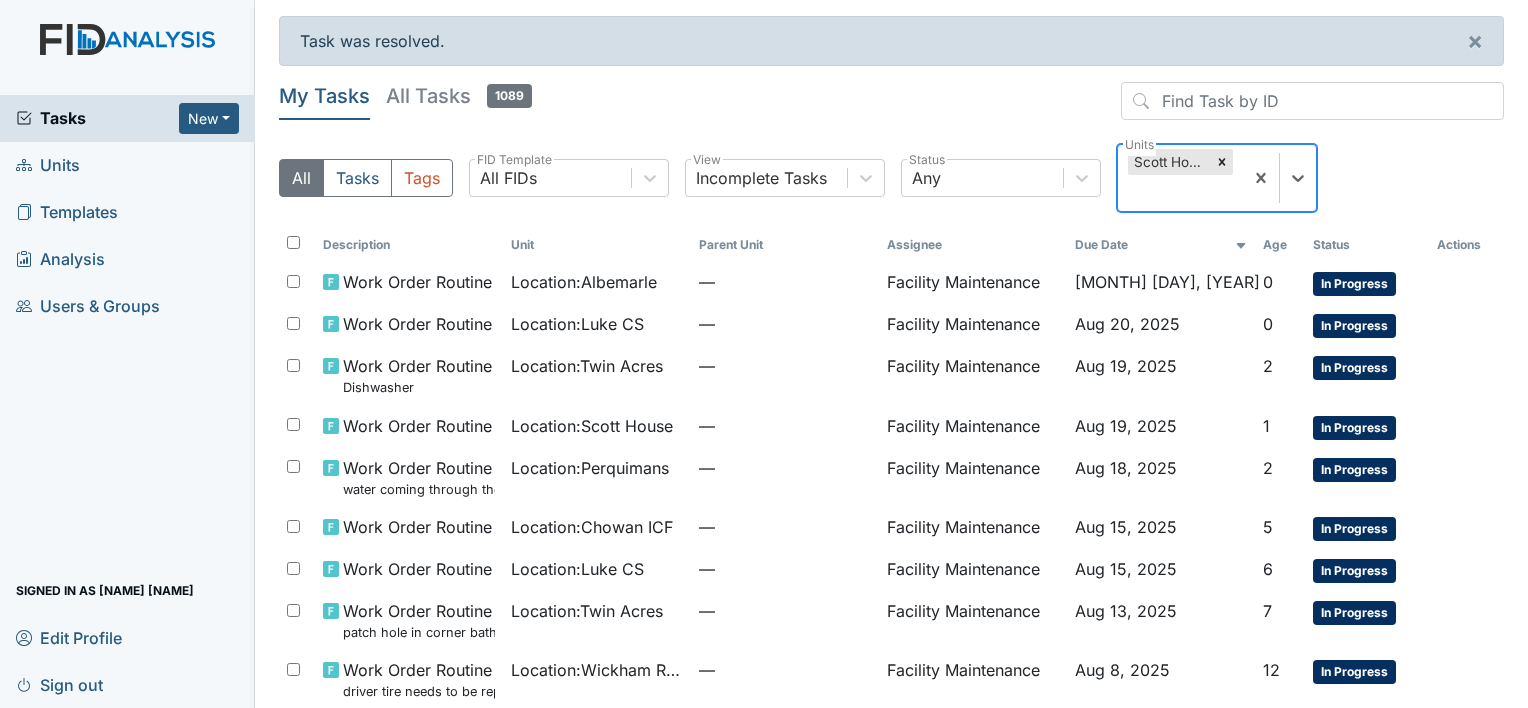 click on "Scott House" at bounding box center [1169, 162] 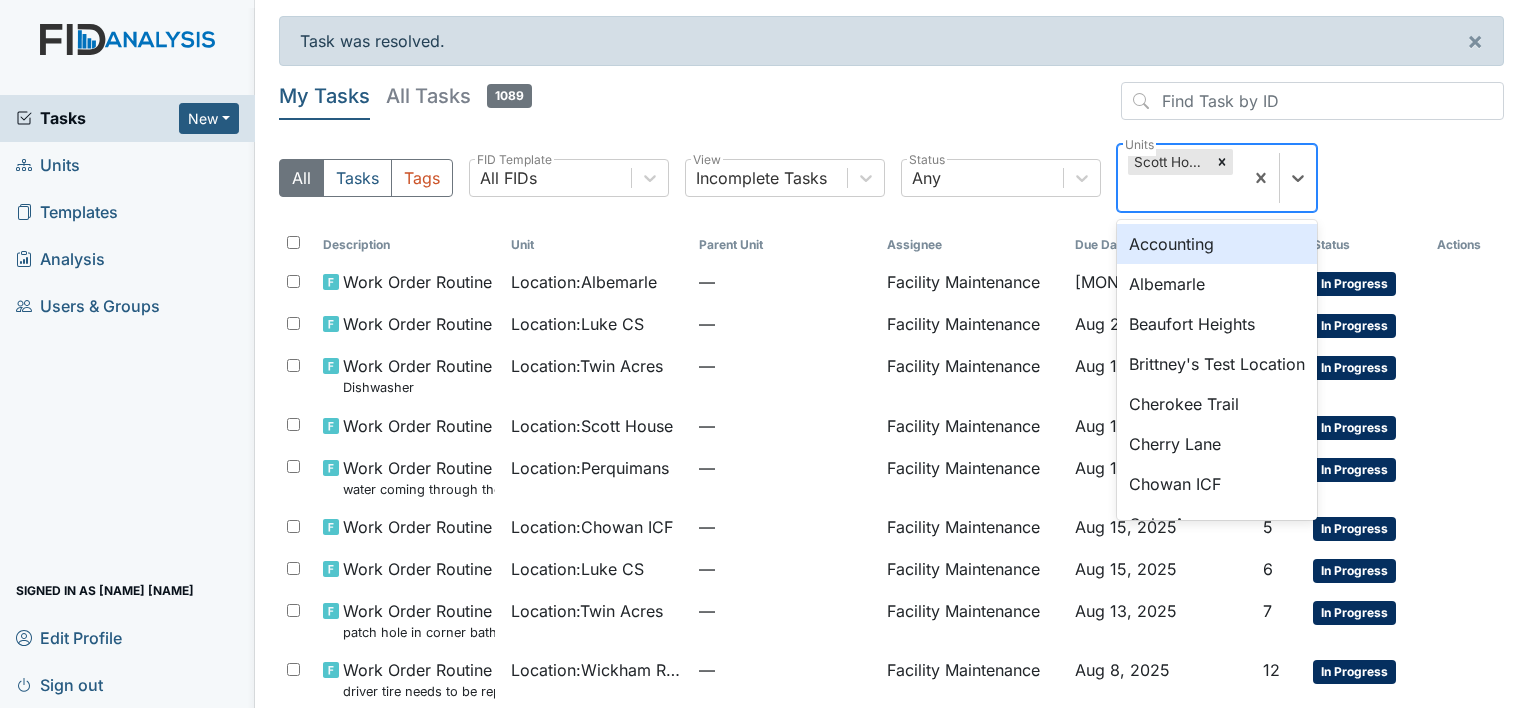 click on "Scott House" at bounding box center (1169, 162) 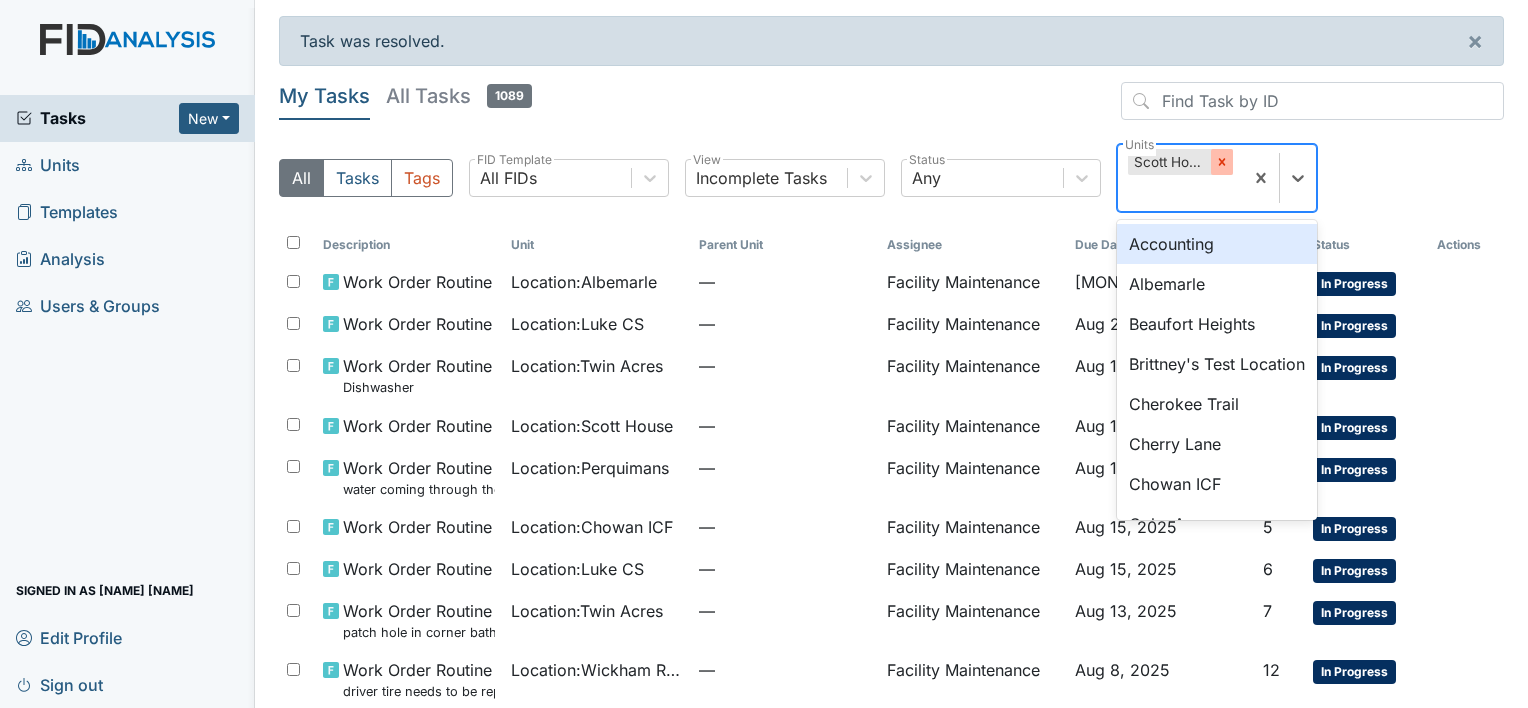 click 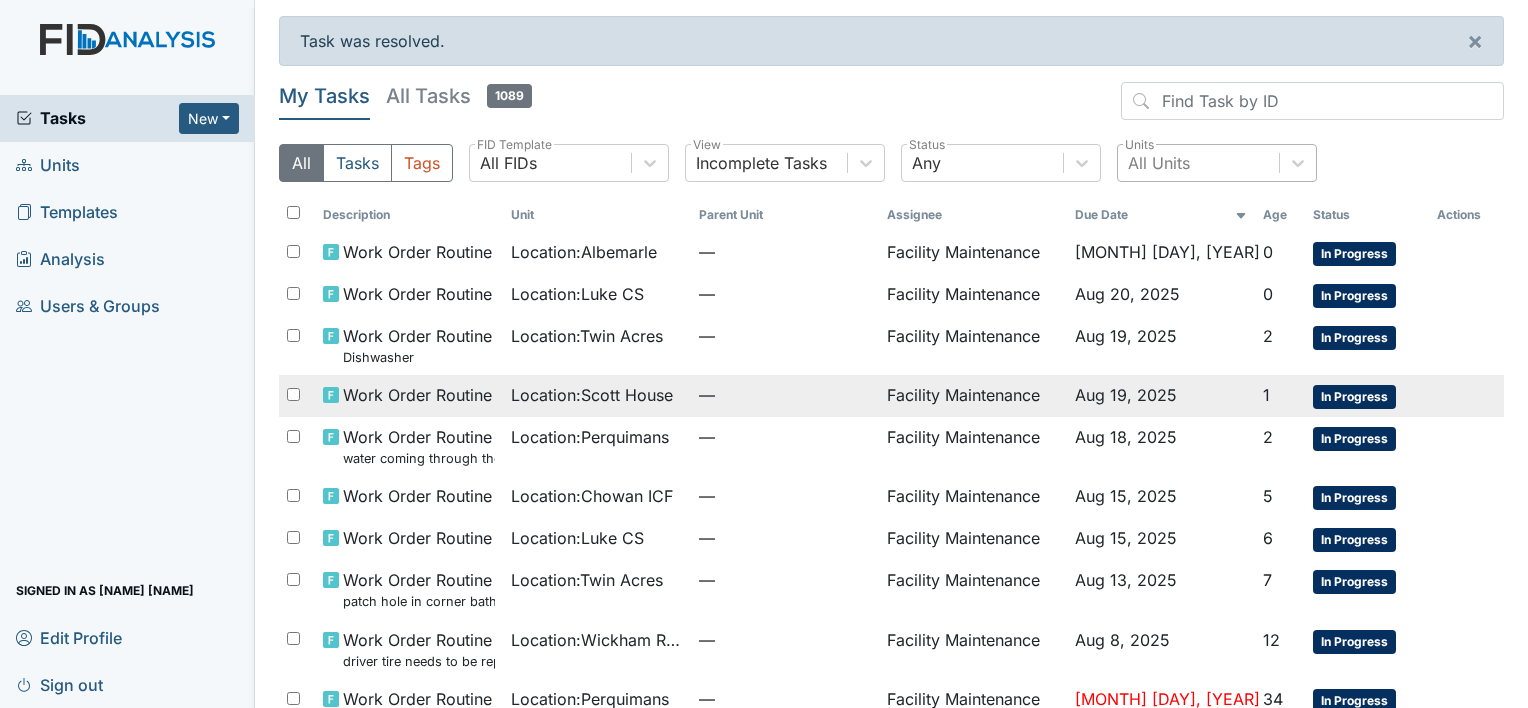 click on "Location :  Scott House" at bounding box center (592, 395) 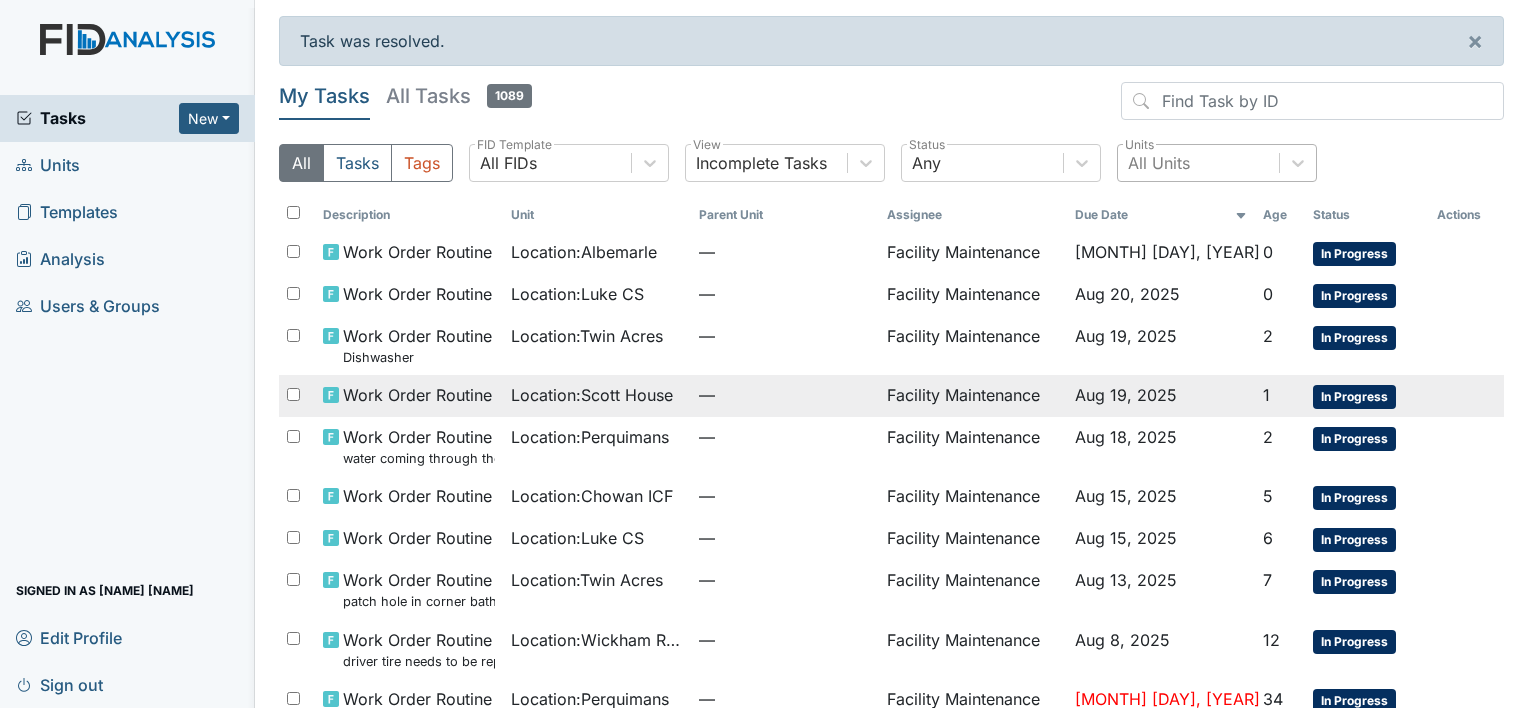 click on "Location :  Scott House" at bounding box center [592, 395] 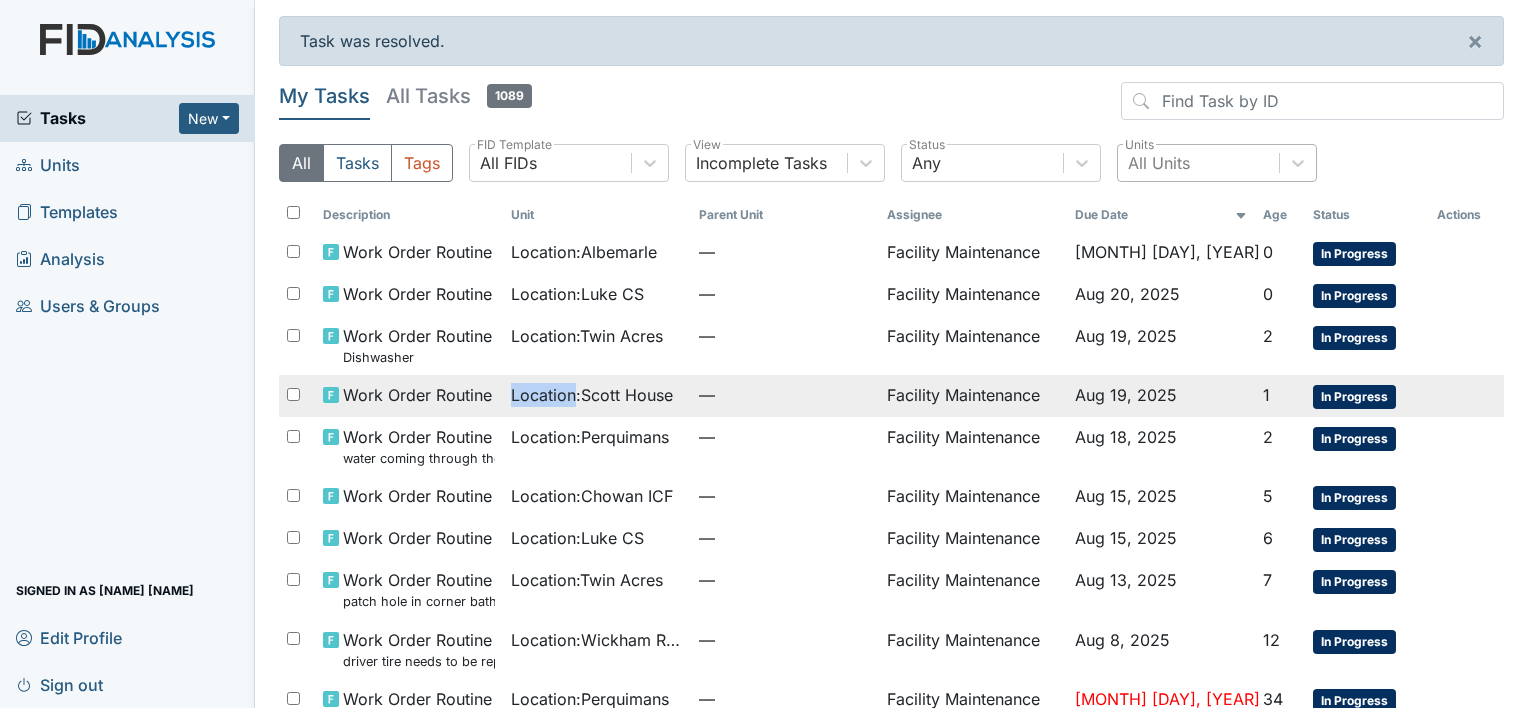 click on "Location :  Scott House" at bounding box center (592, 395) 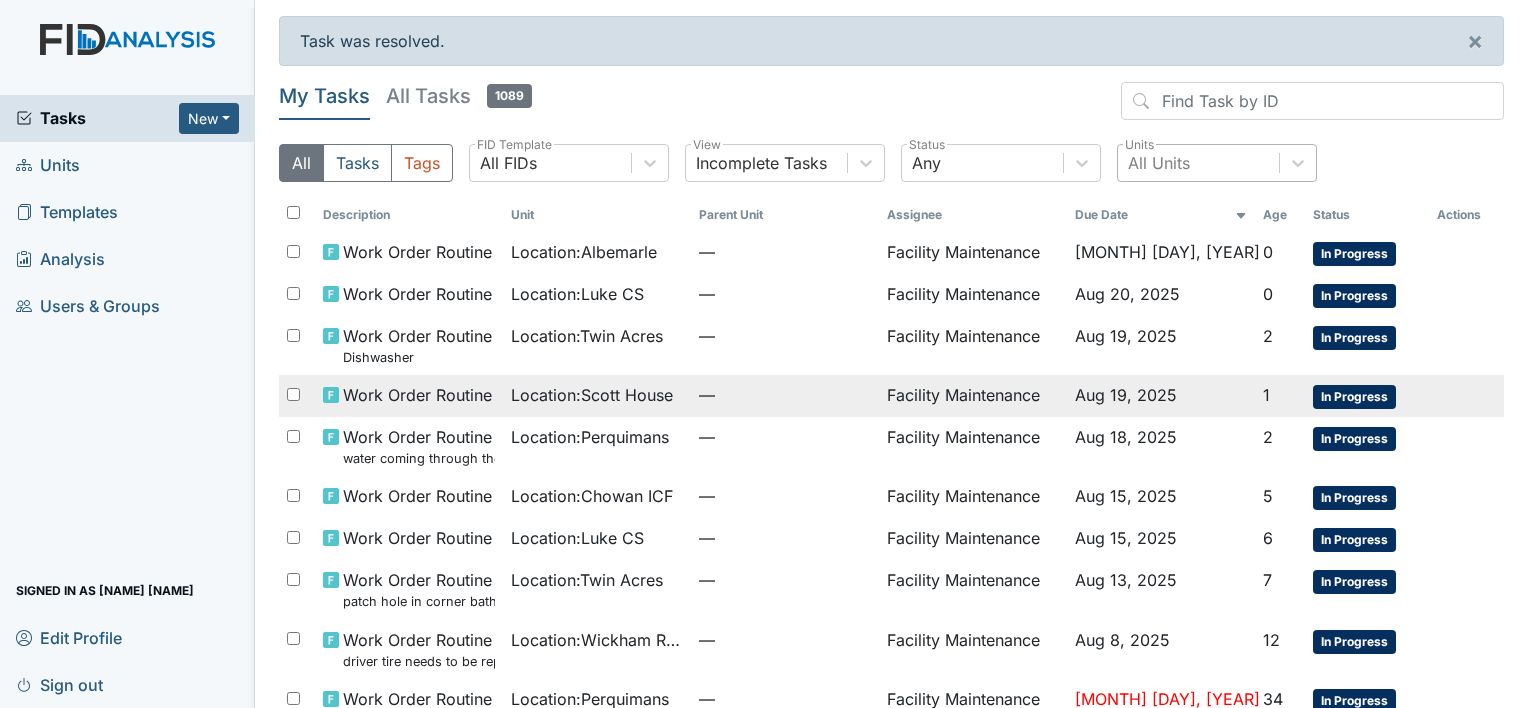 click on "—" at bounding box center [785, 395] 